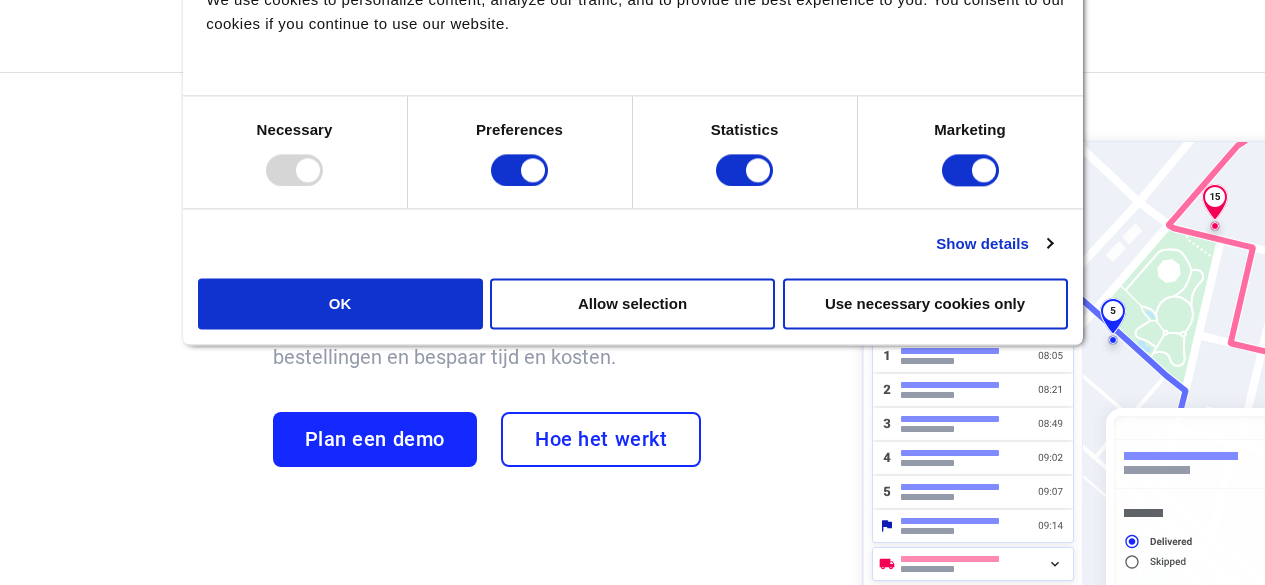 scroll, scrollTop: 0, scrollLeft: 0, axis: both 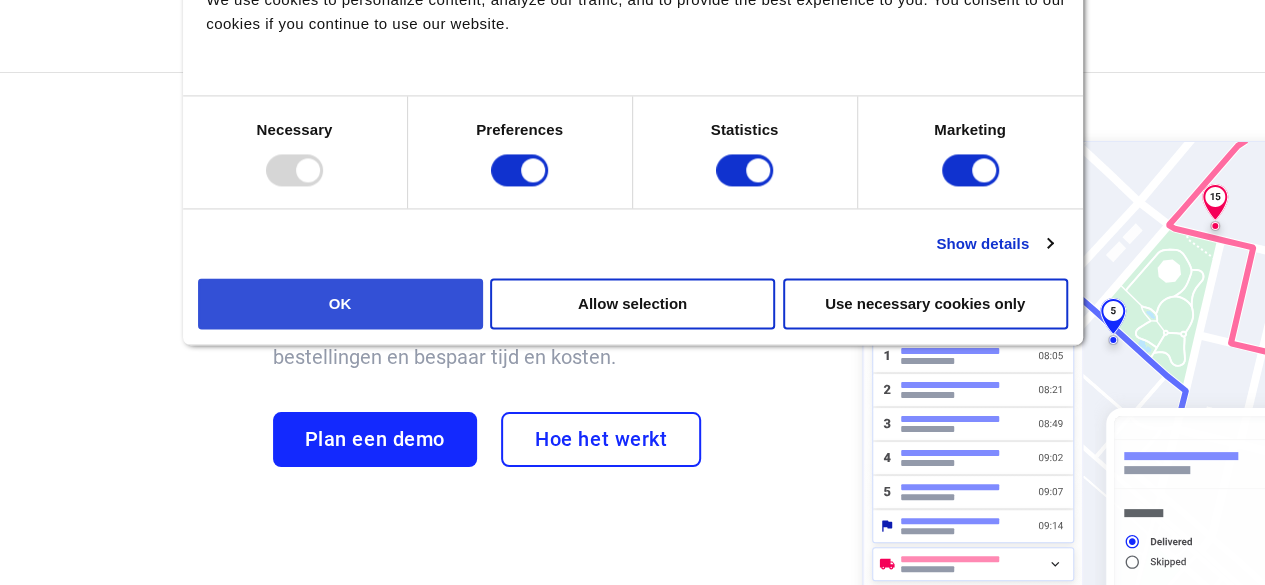 click on "OK" at bounding box center (340, 303) 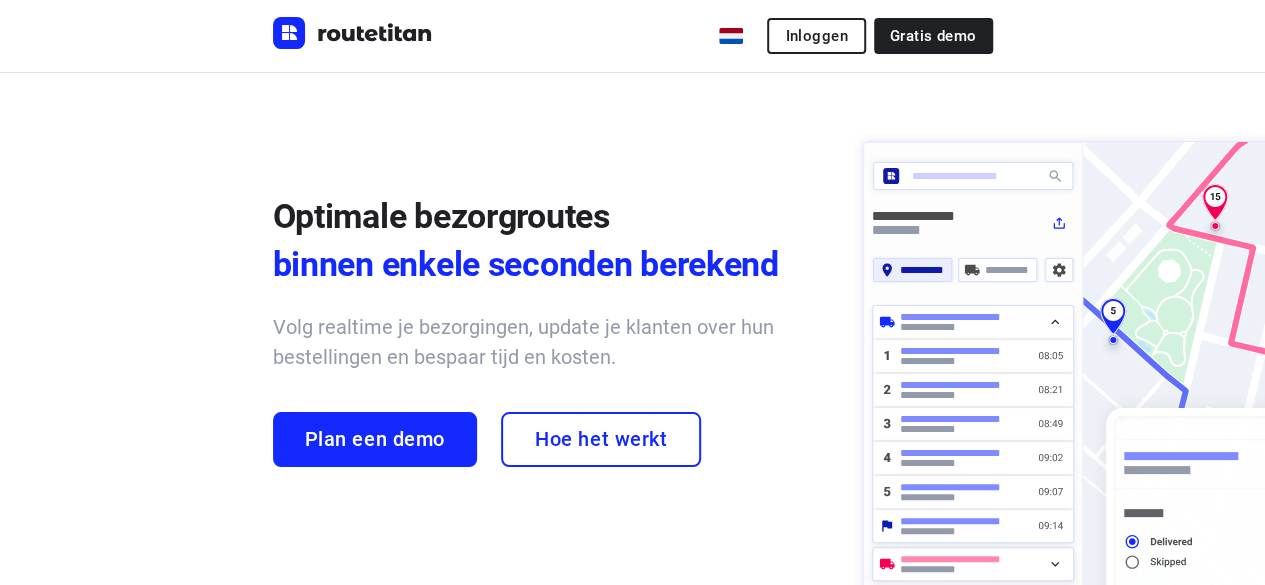 click on "Inloggen" at bounding box center [816, 36] 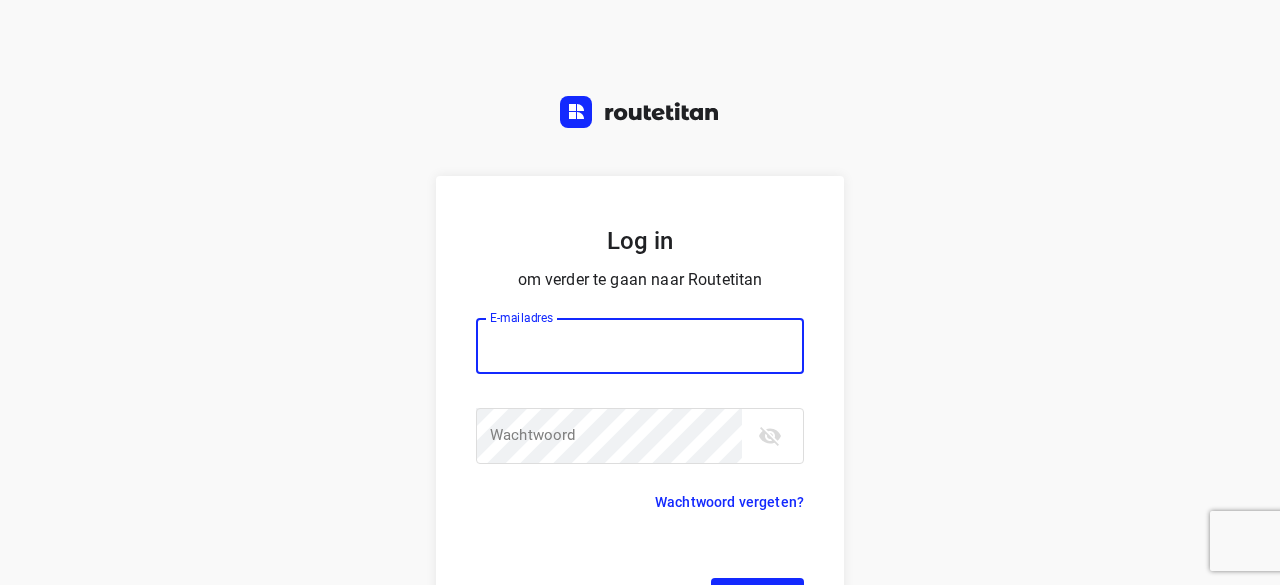 click at bounding box center (640, 346) 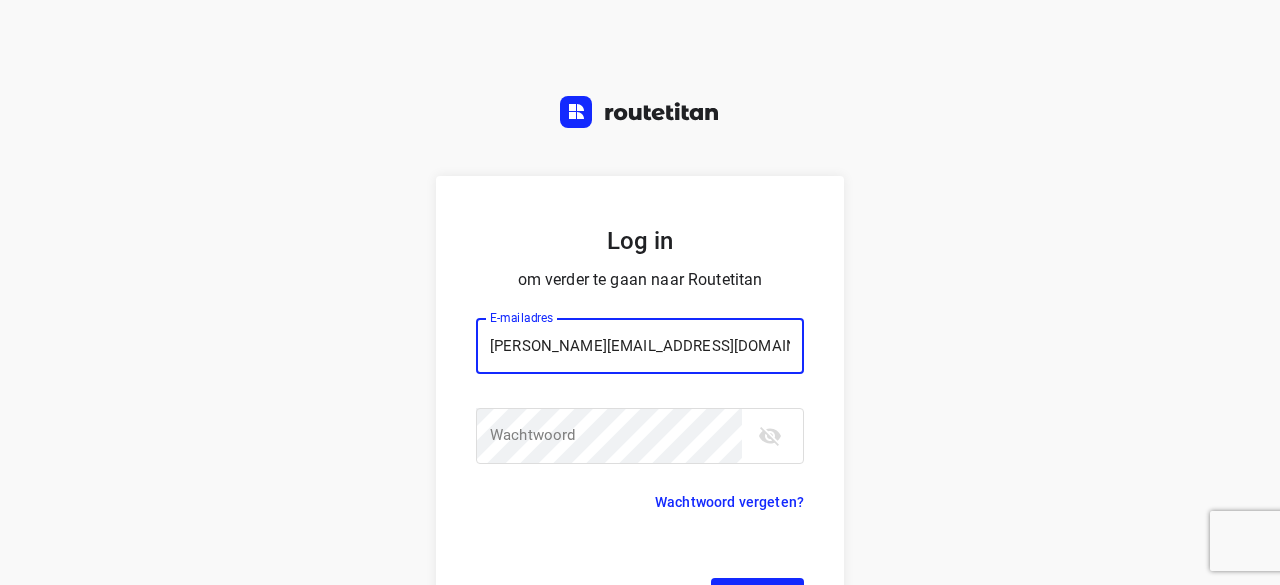 type on "p.hilderson@telenet.be" 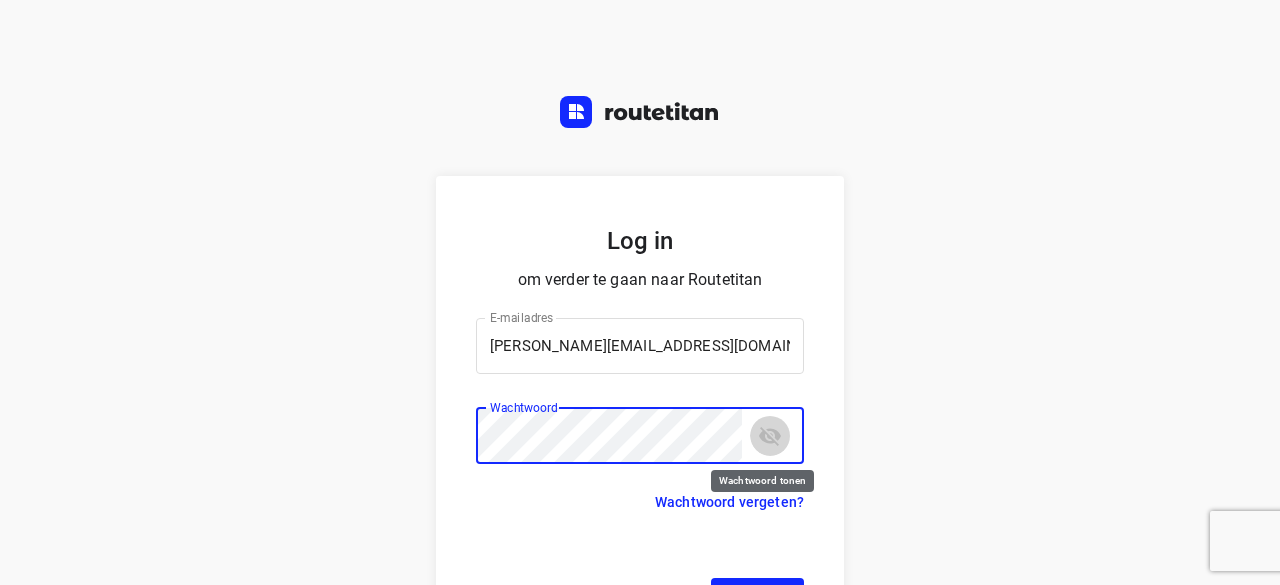 click 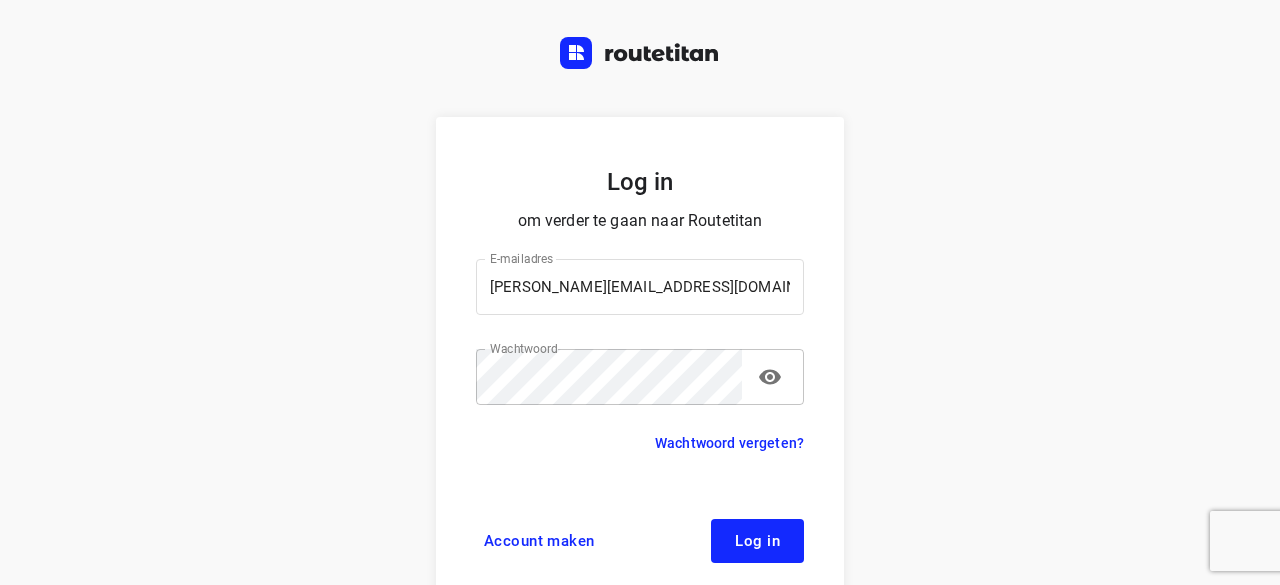 scroll, scrollTop: 76, scrollLeft: 0, axis: vertical 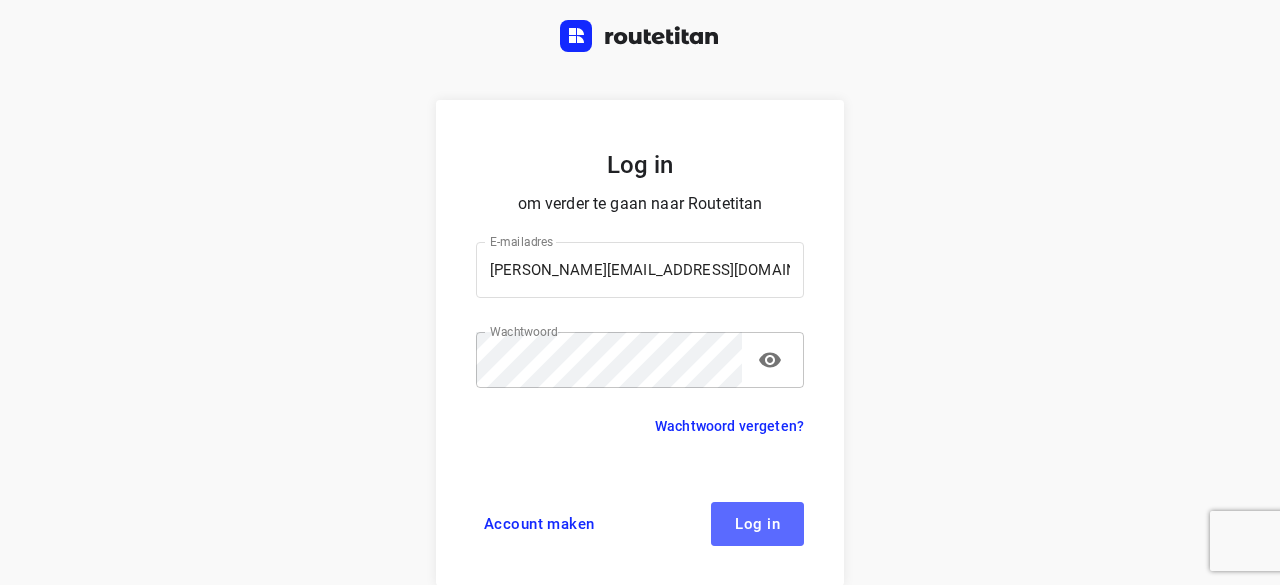click on "Log in" at bounding box center [757, 524] 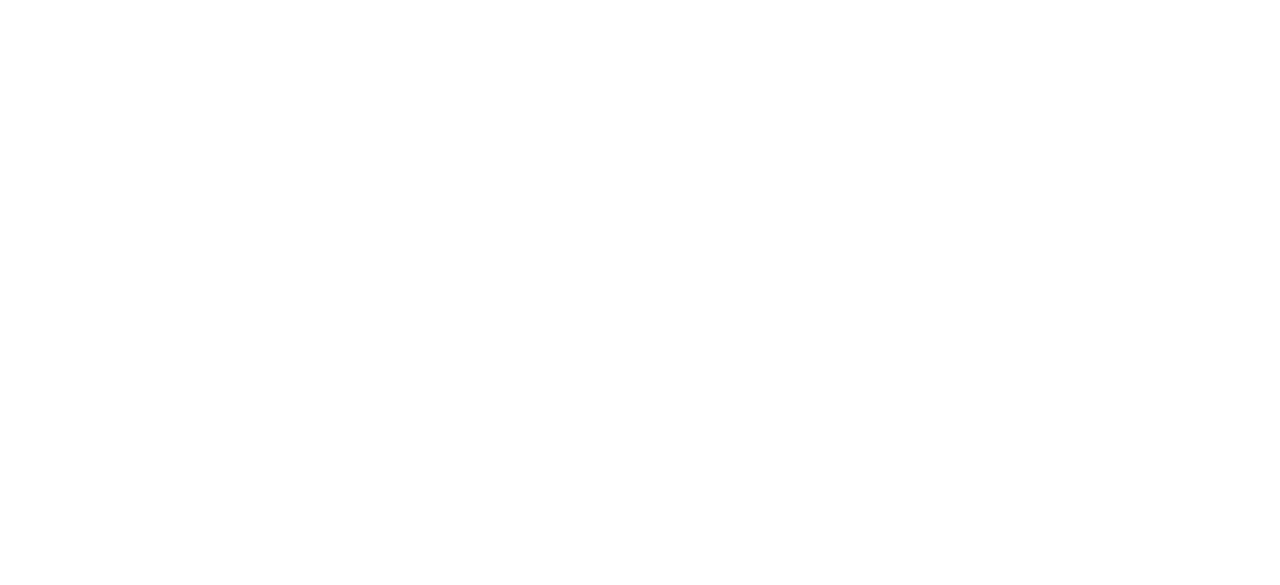 scroll, scrollTop: 0, scrollLeft: 0, axis: both 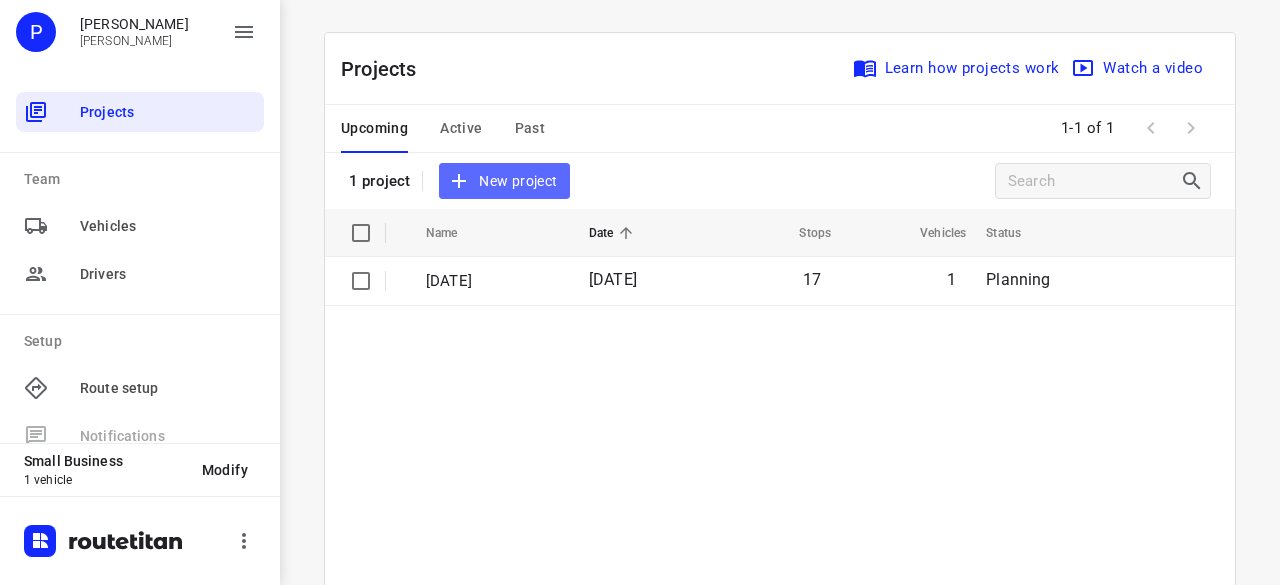 click on "New project" at bounding box center (504, 181) 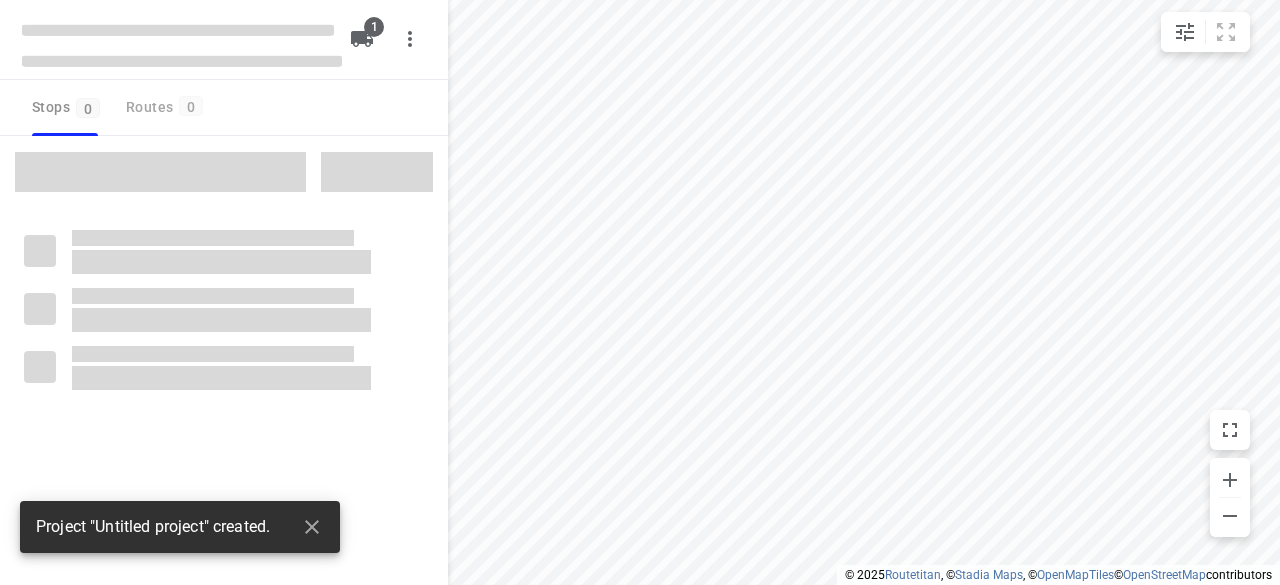 type on "distance" 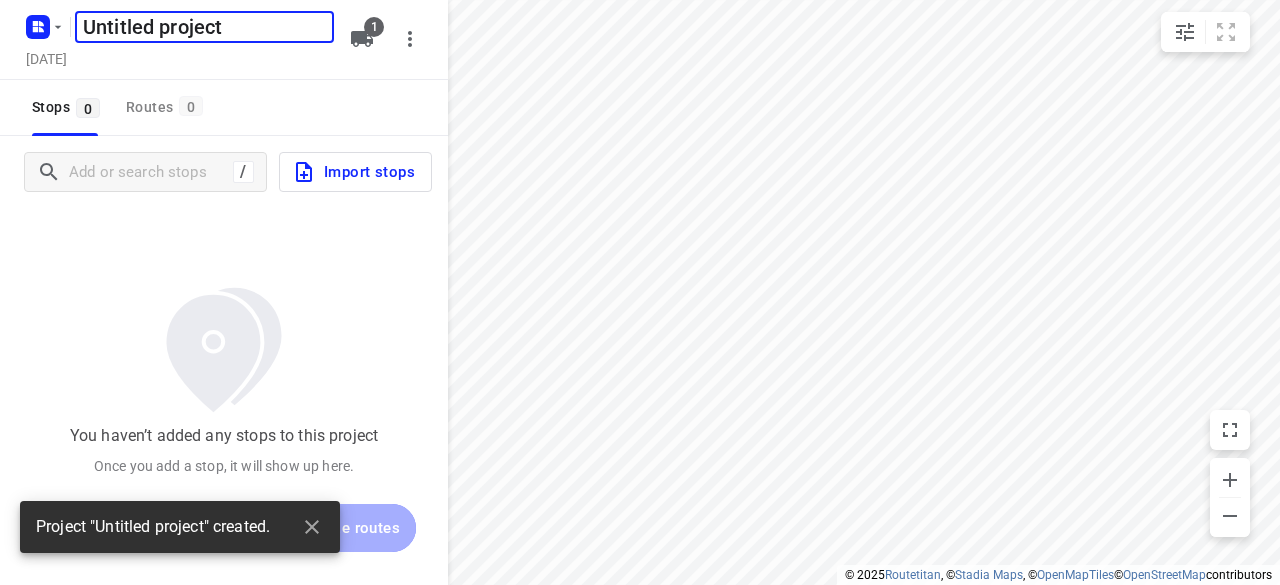 click on "Untitled project" at bounding box center [204, 27] 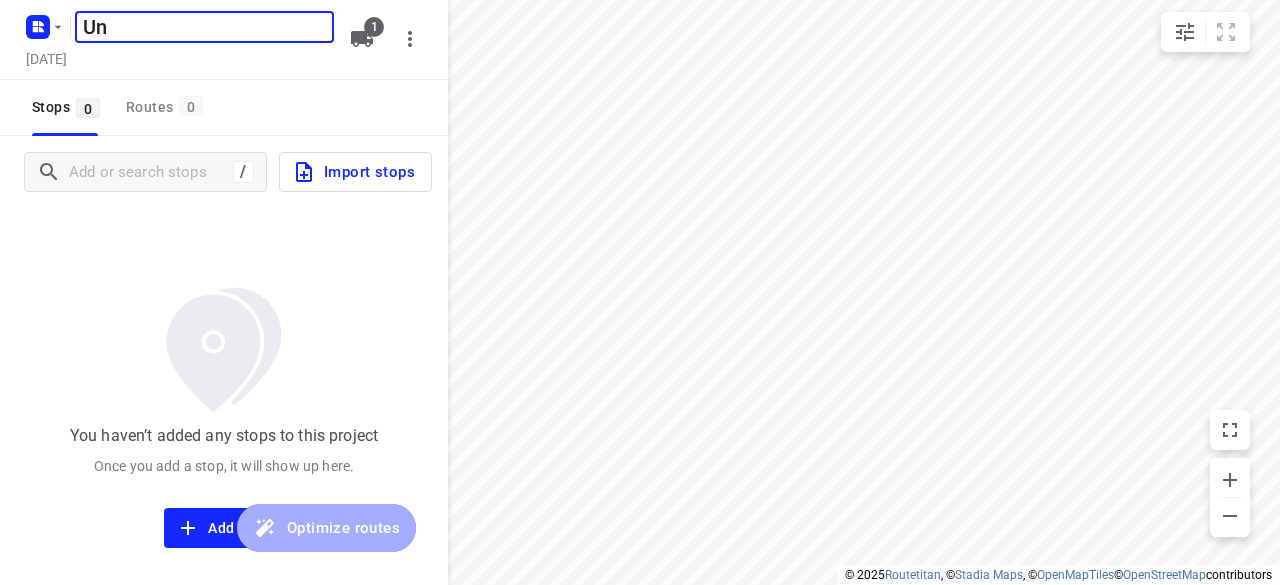type on "U" 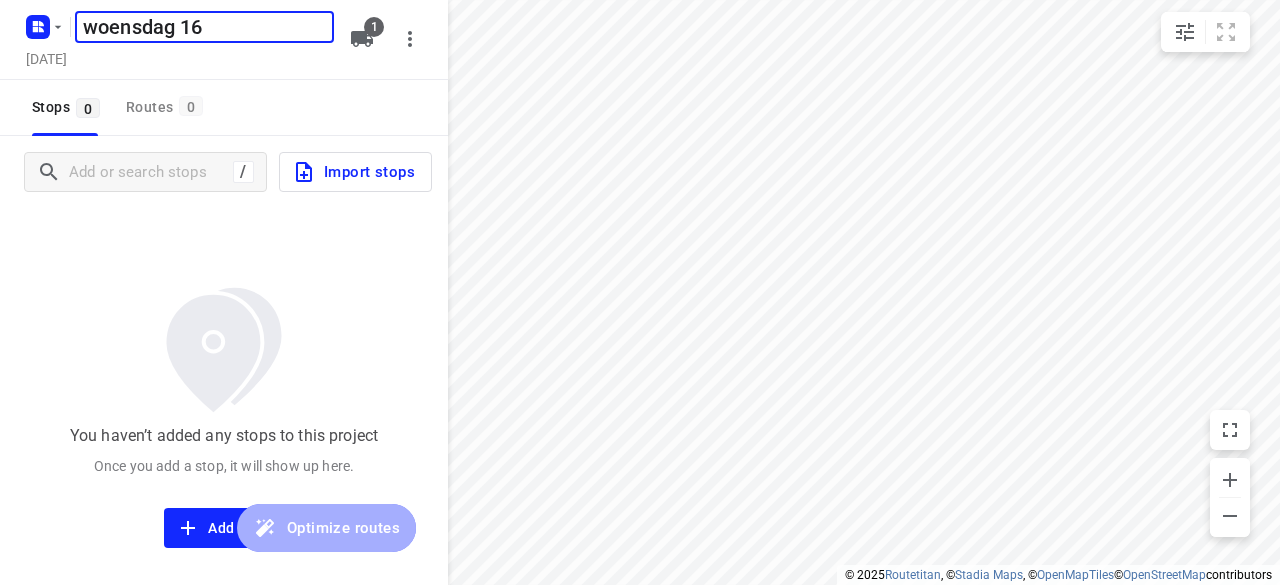 type on "woensdag 16" 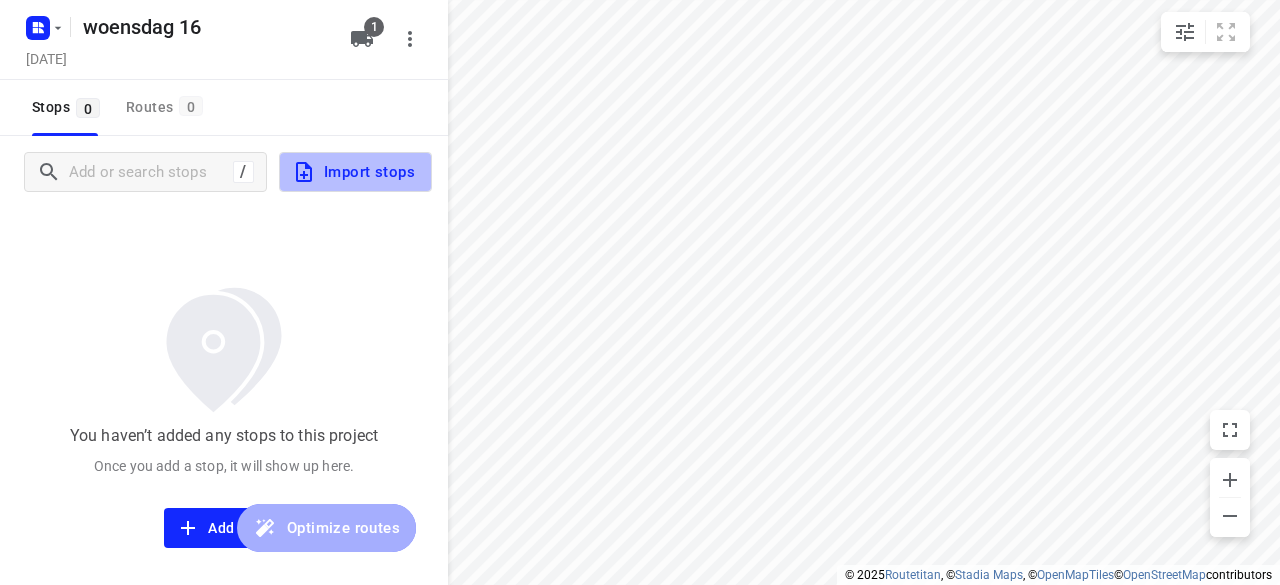 click on "Import stops" at bounding box center (355, 172) 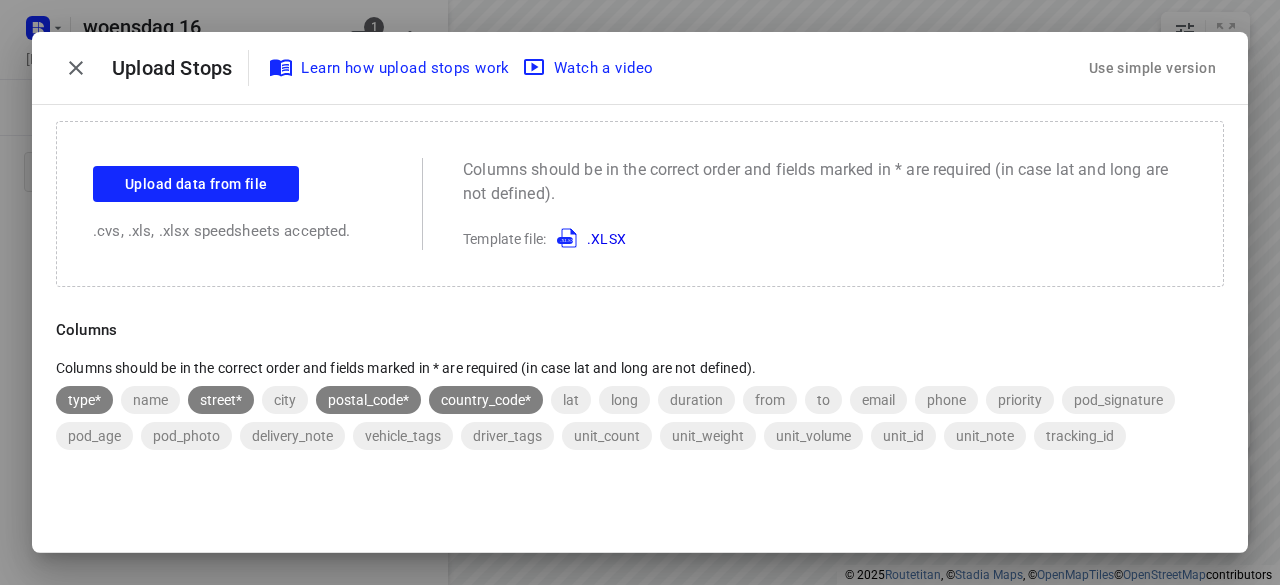 click 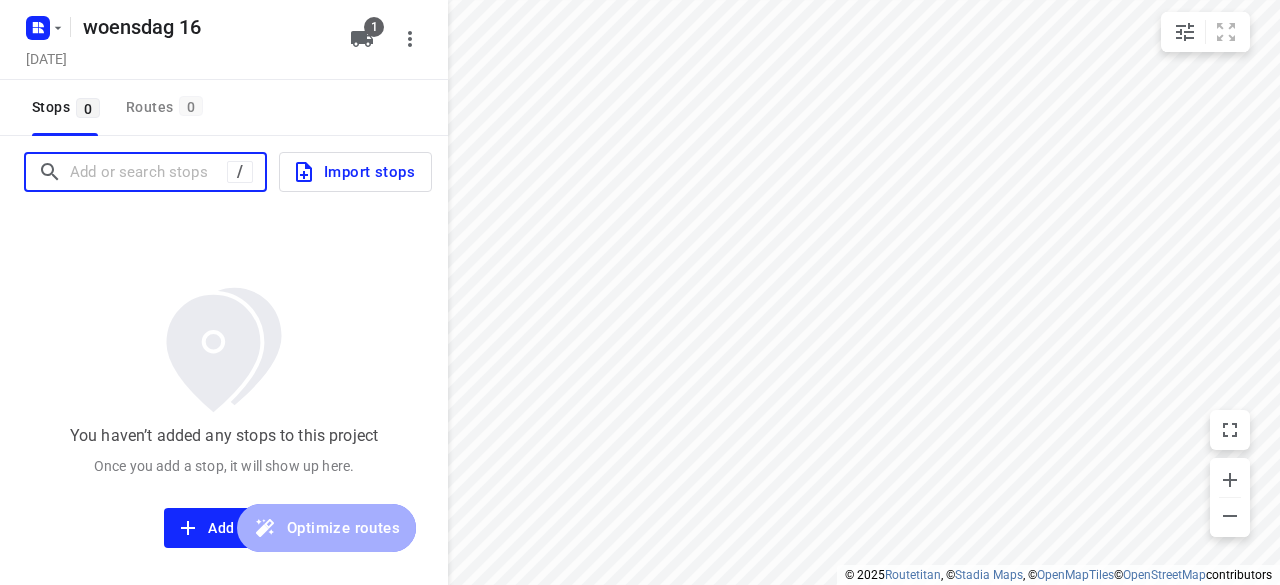 click at bounding box center [148, 172] 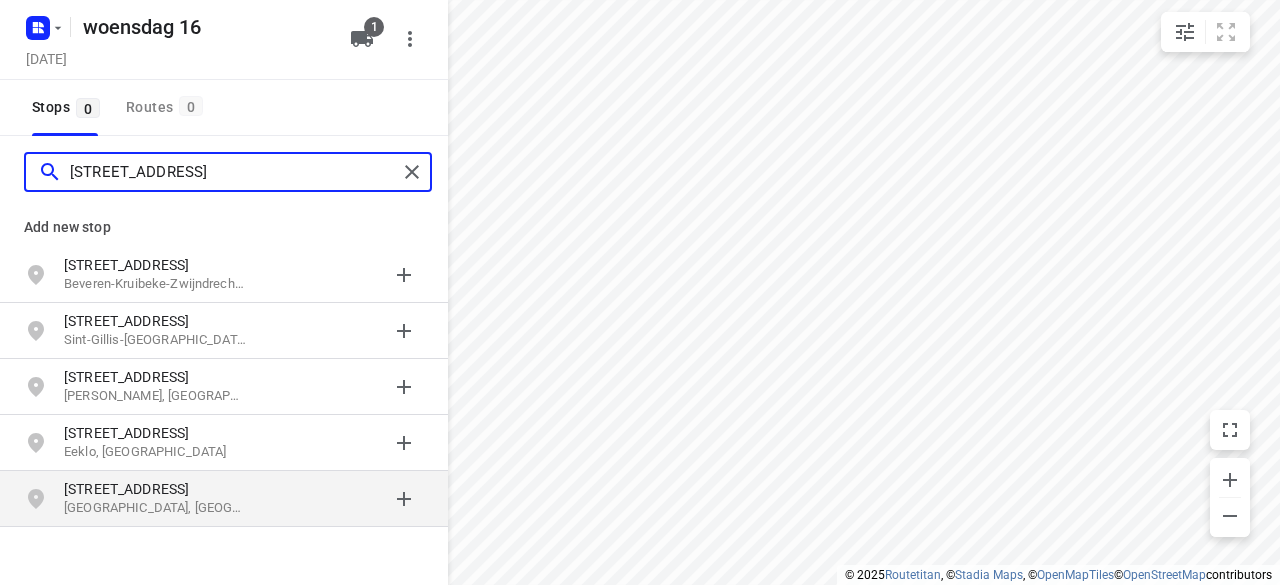 type on "[STREET_ADDRESS]" 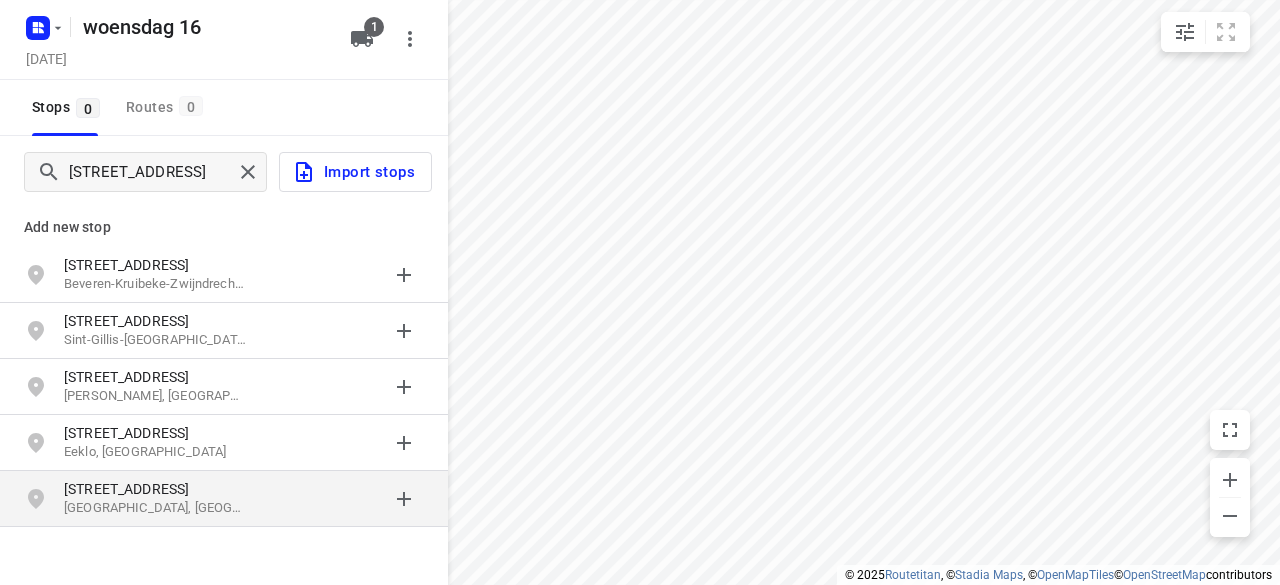 click on "[STREET_ADDRESS]" at bounding box center [156, 489] 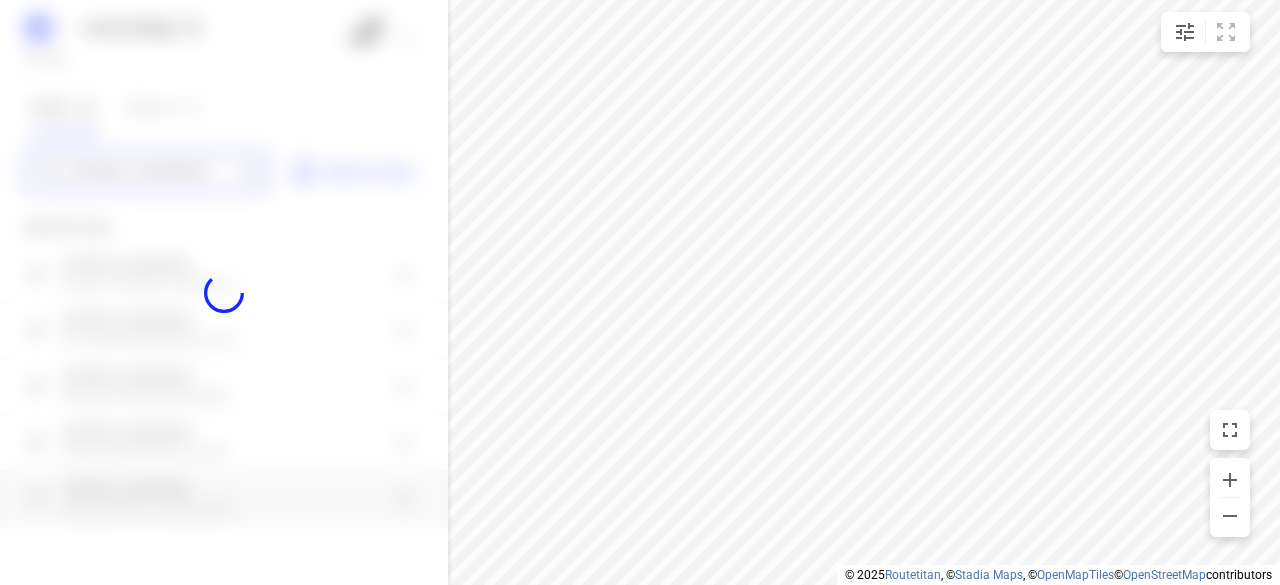 type 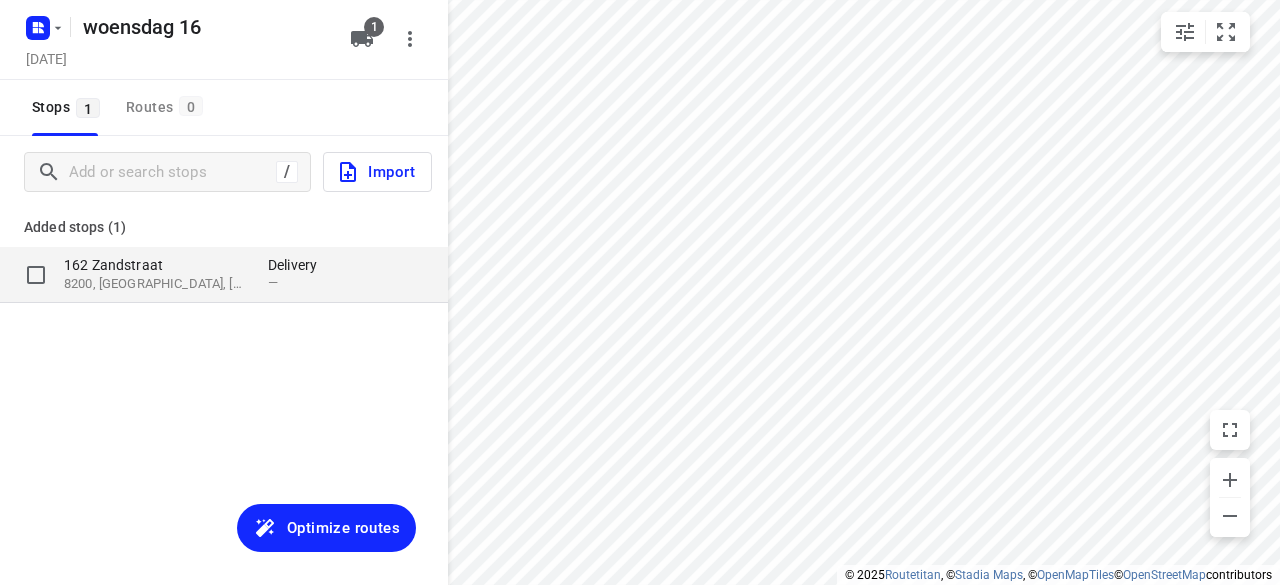 click on "162 Zandstraat" at bounding box center (156, 265) 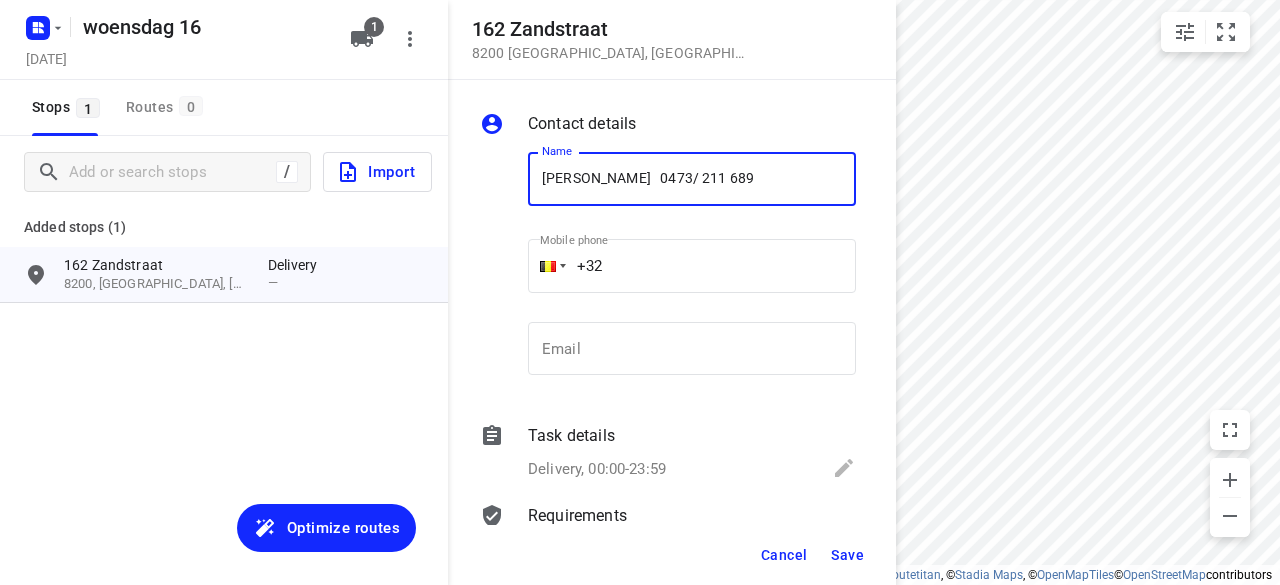 type on "[PERSON_NAME]   0473/ 211 689" 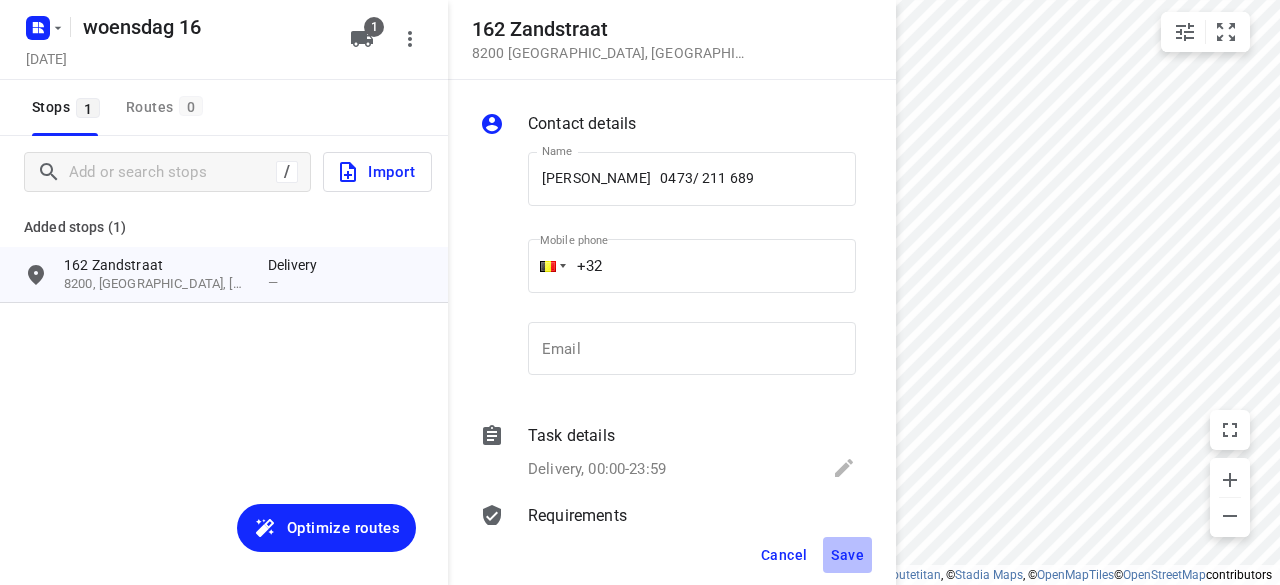 click on "Save" at bounding box center [847, 555] 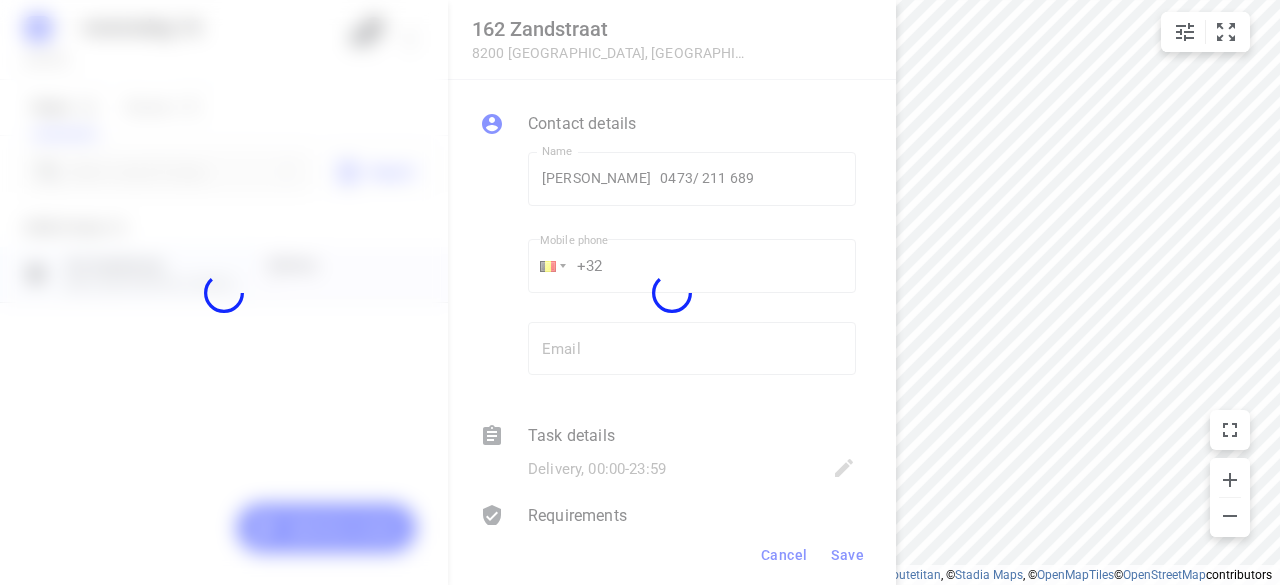 type 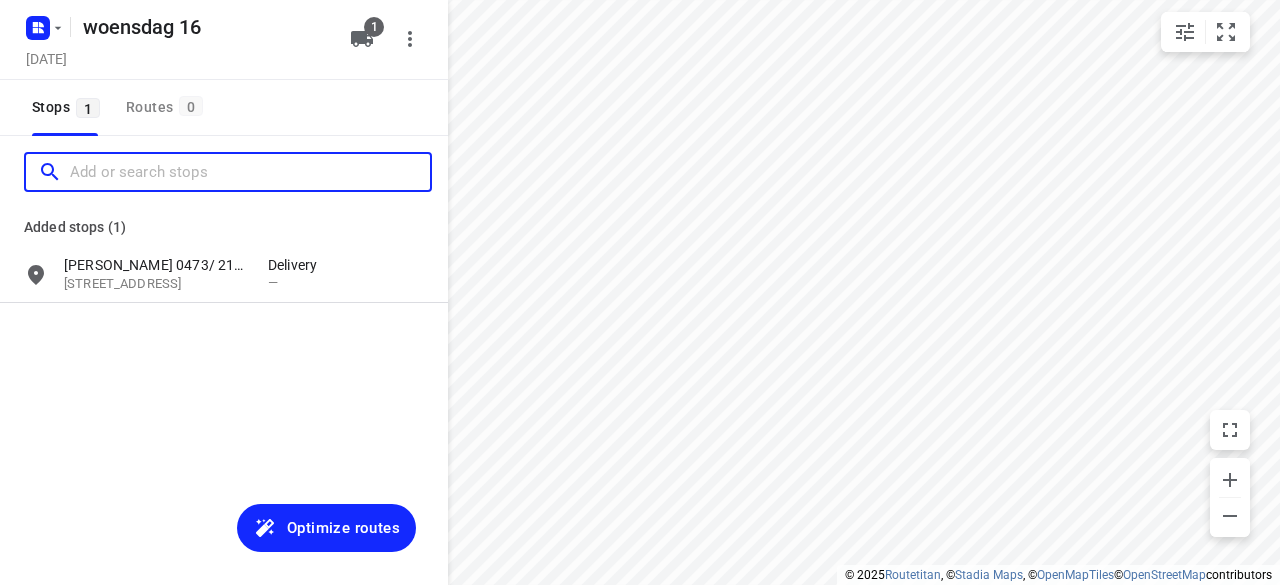 click at bounding box center [250, 172] 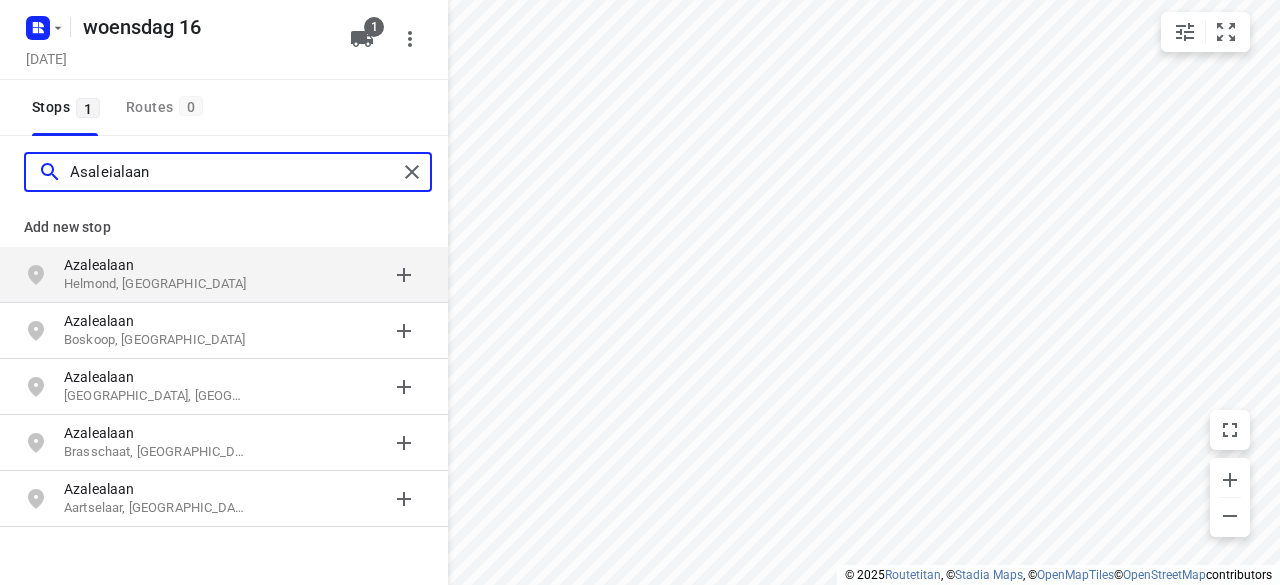 click on "Asaleialaan" at bounding box center (233, 172) 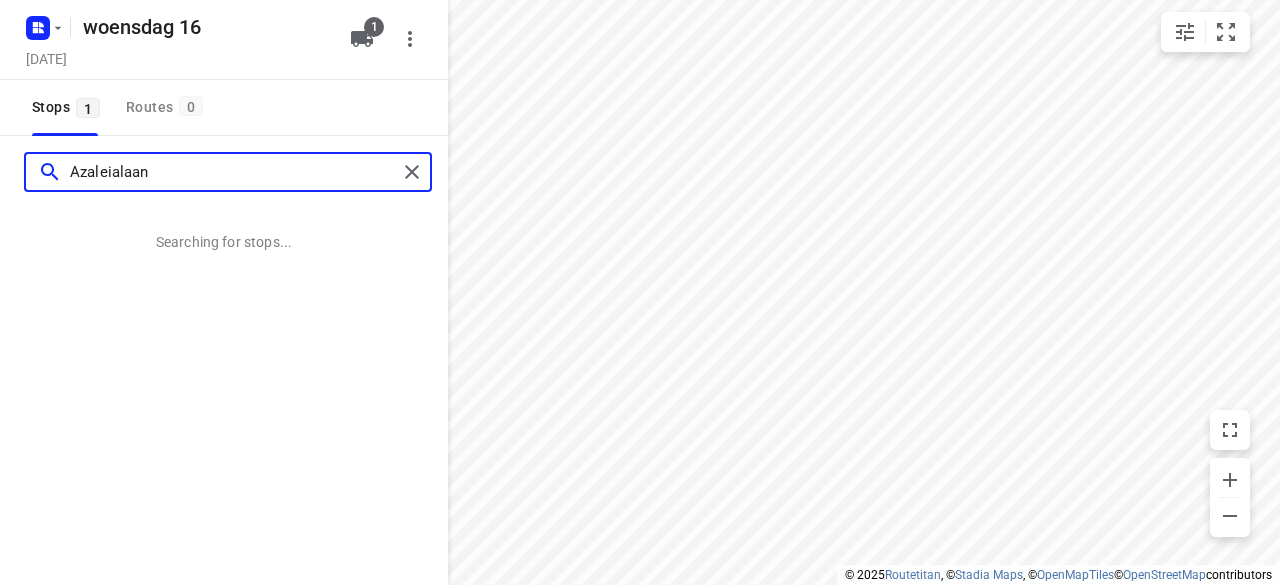 click on "Azaleialaan" at bounding box center (233, 172) 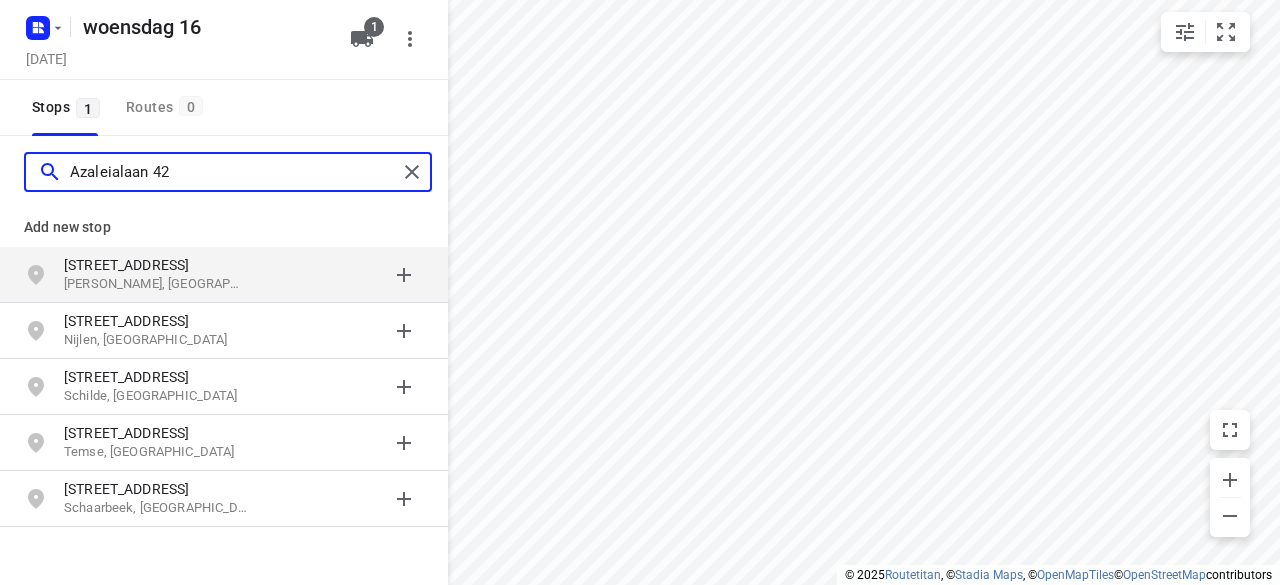 click on "Azaleialaan 42" at bounding box center (233, 172) 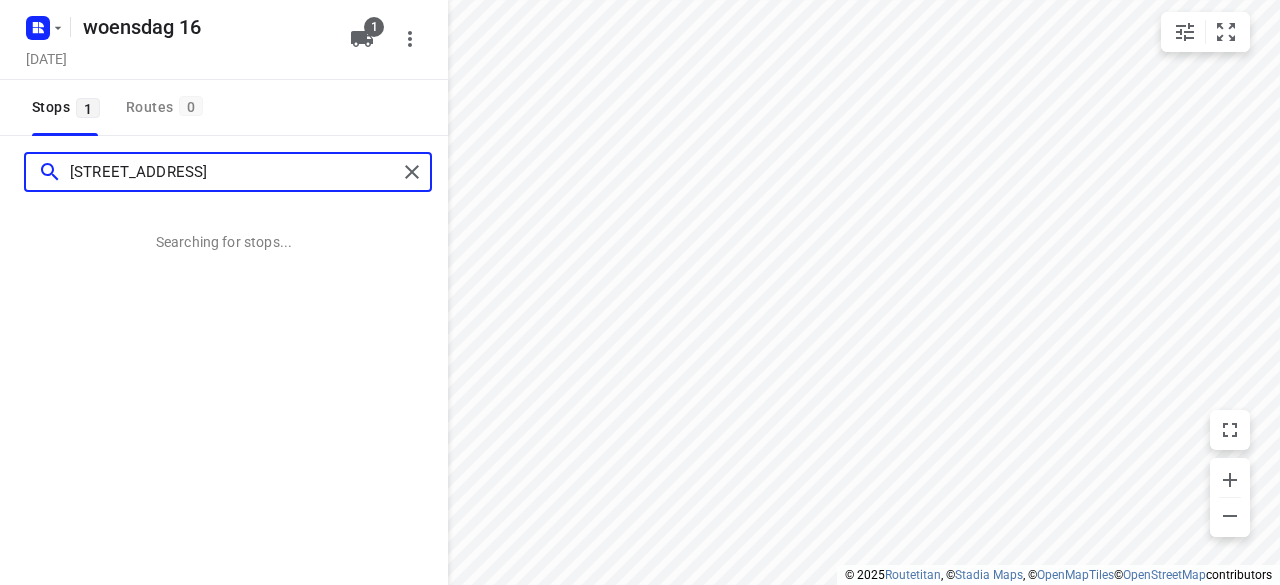 click on "[STREET_ADDRESS]" at bounding box center [233, 172] 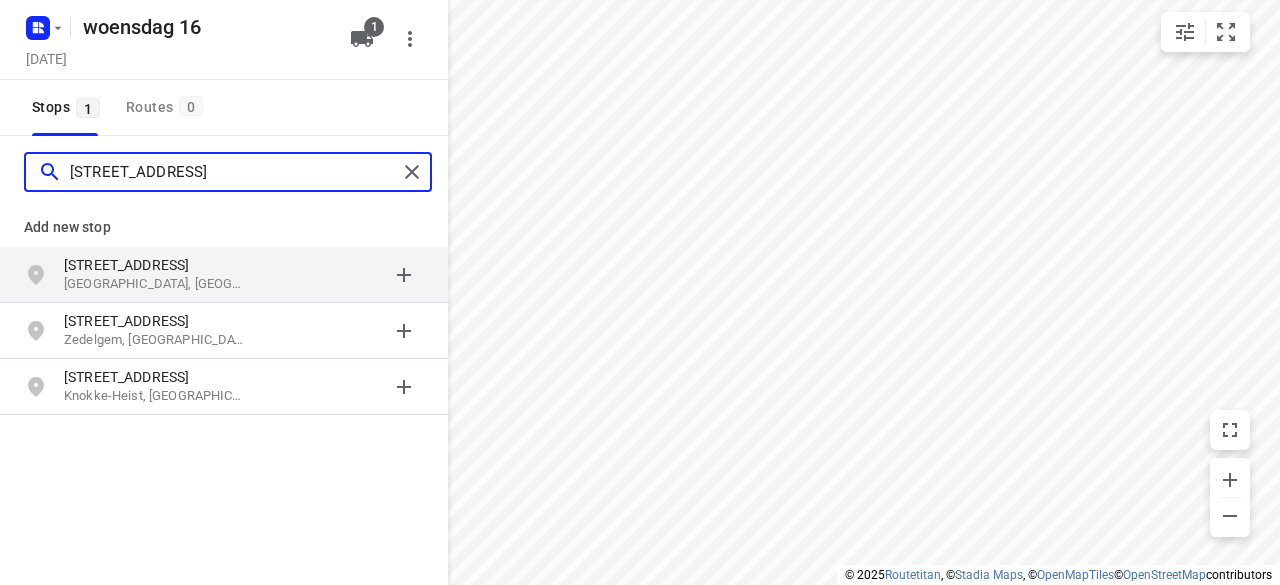 type on "[STREET_ADDRESS]" 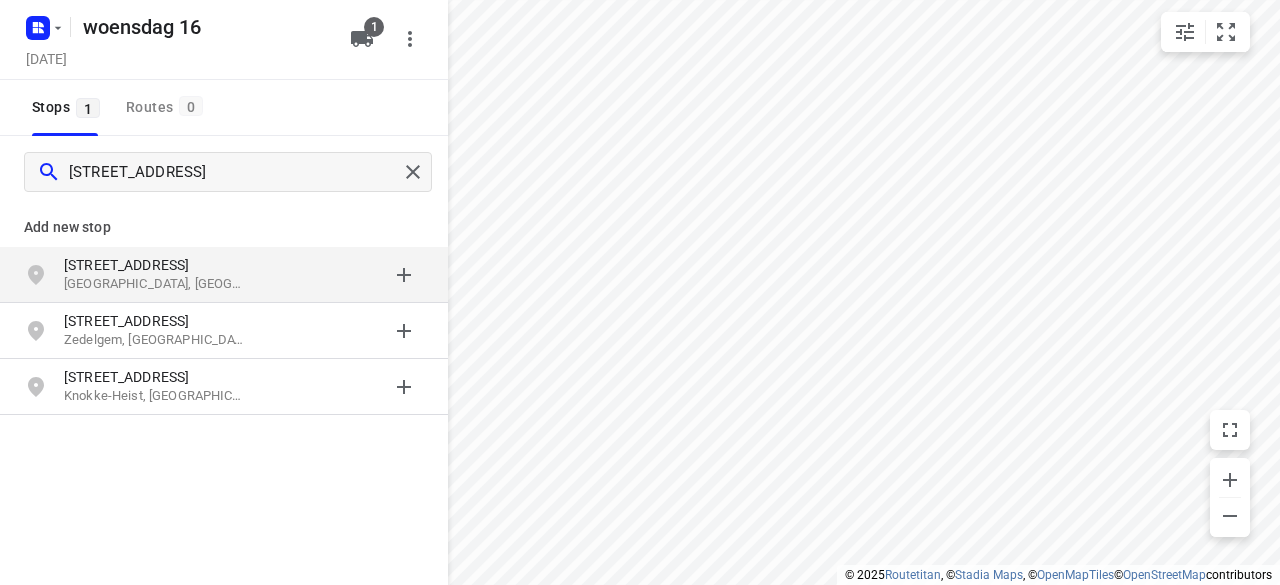 click on "[STREET_ADDRESS]" at bounding box center (156, 265) 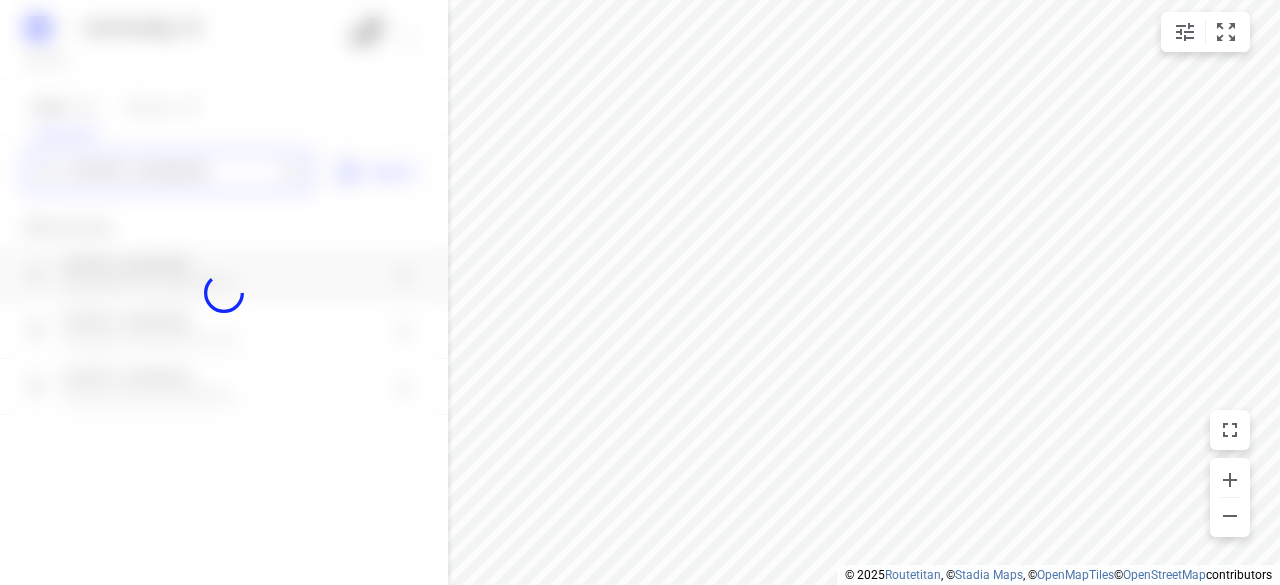 type 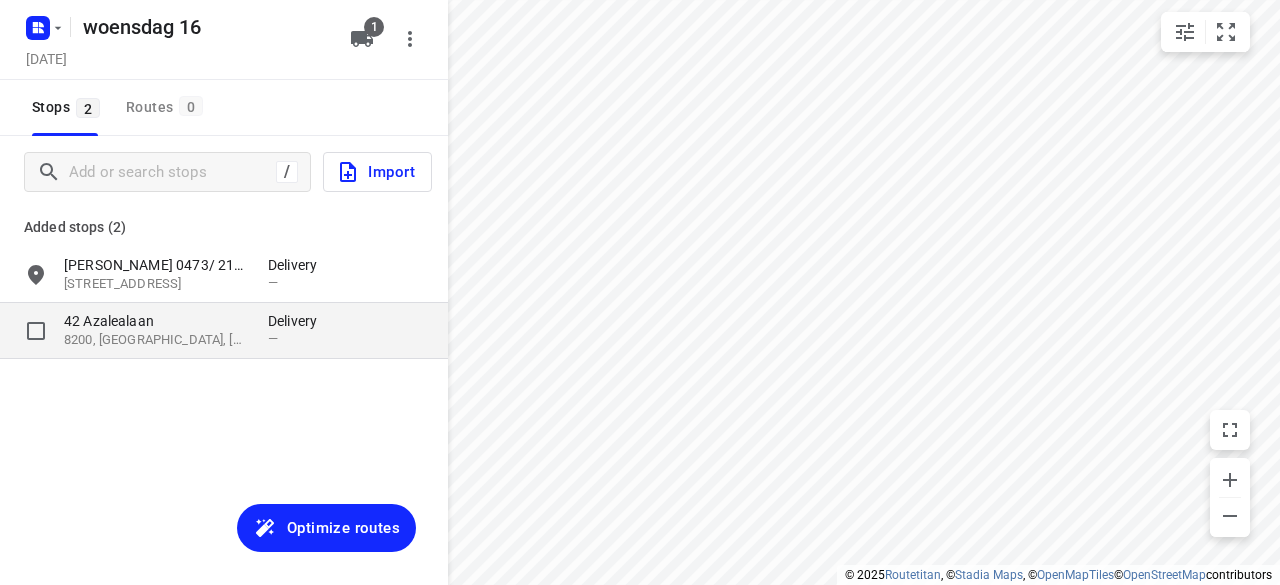 click on "8200, [GEOGRAPHIC_DATA], [GEOGRAPHIC_DATA]" at bounding box center [156, 340] 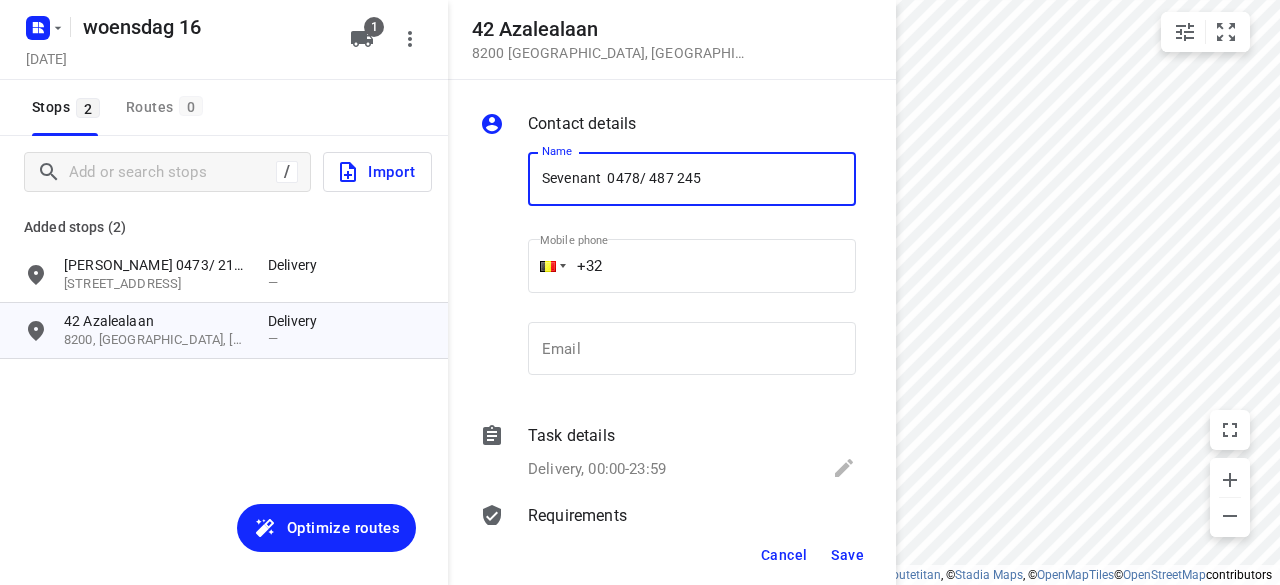type on "Sevenant  0478/ 487 245" 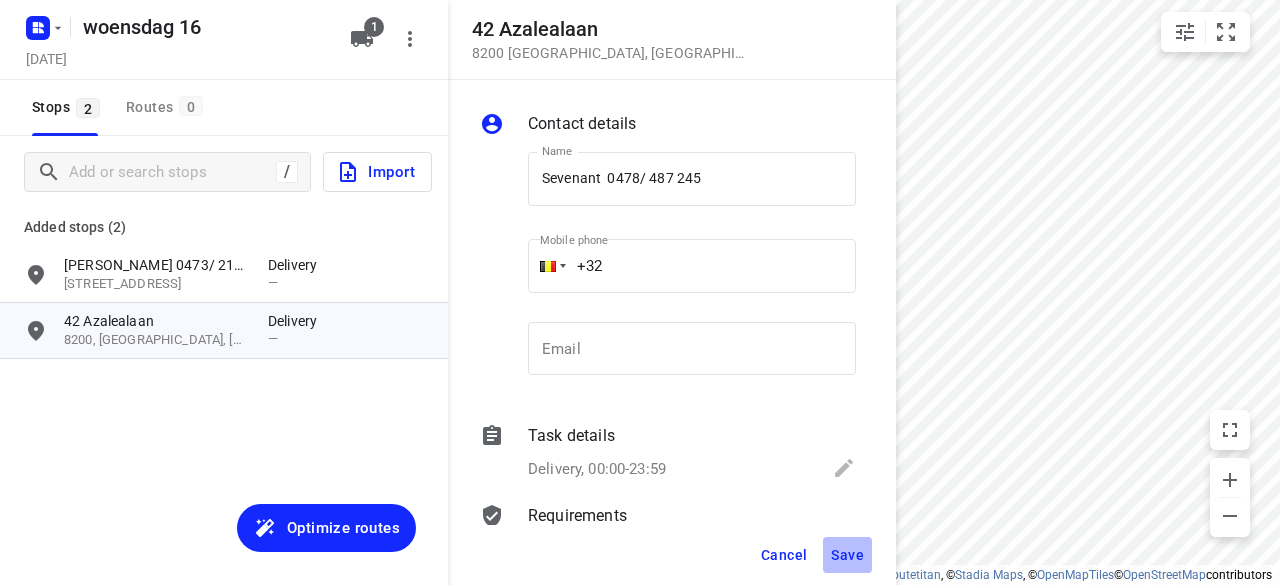 click on "Save" at bounding box center [847, 555] 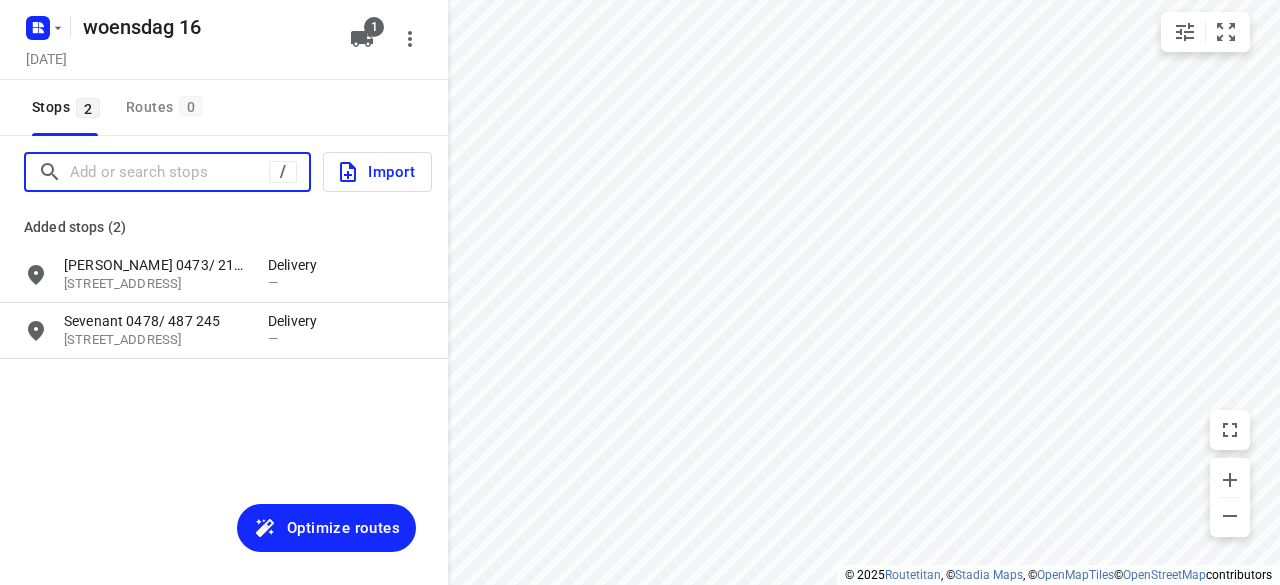 click at bounding box center (169, 172) 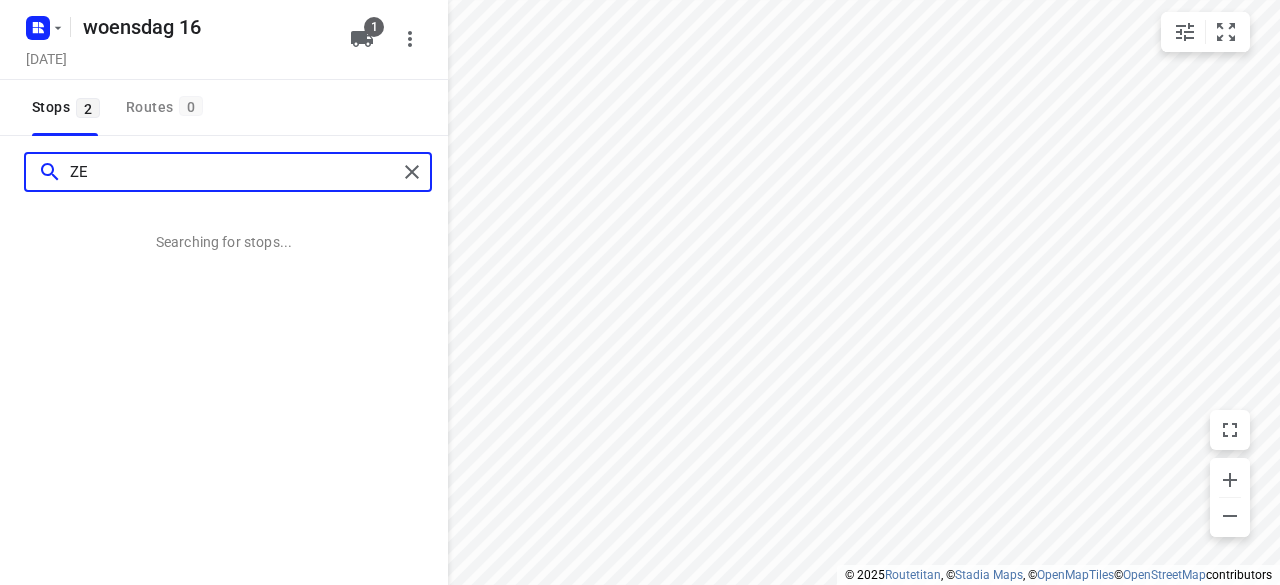 type on "Z" 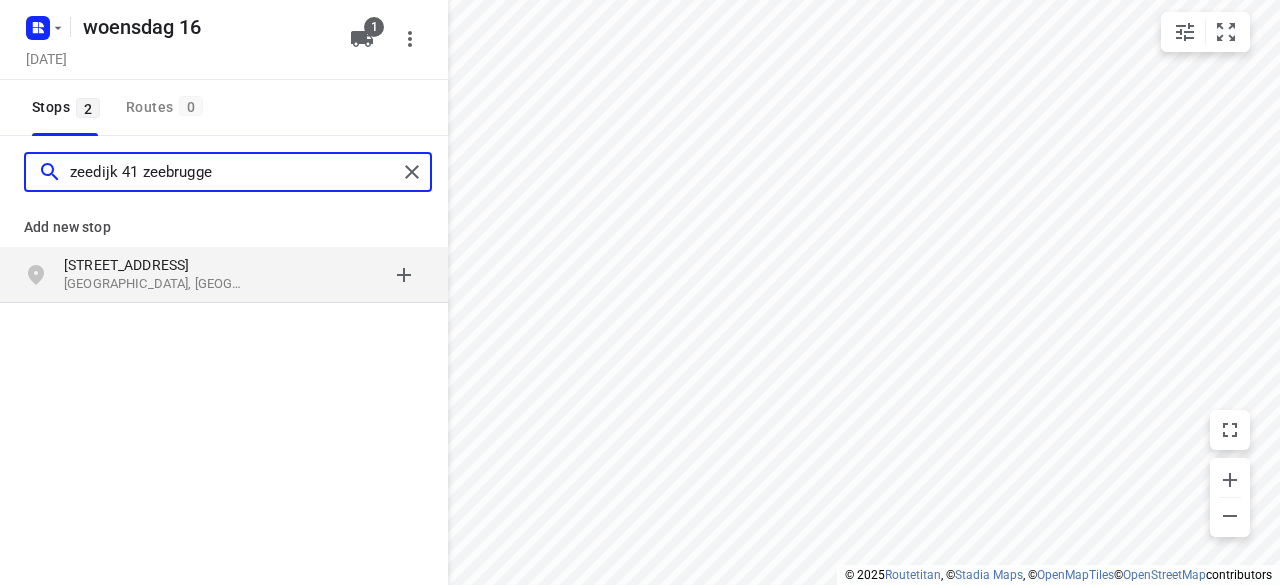 type on "zeedijk 41 zeebrugge" 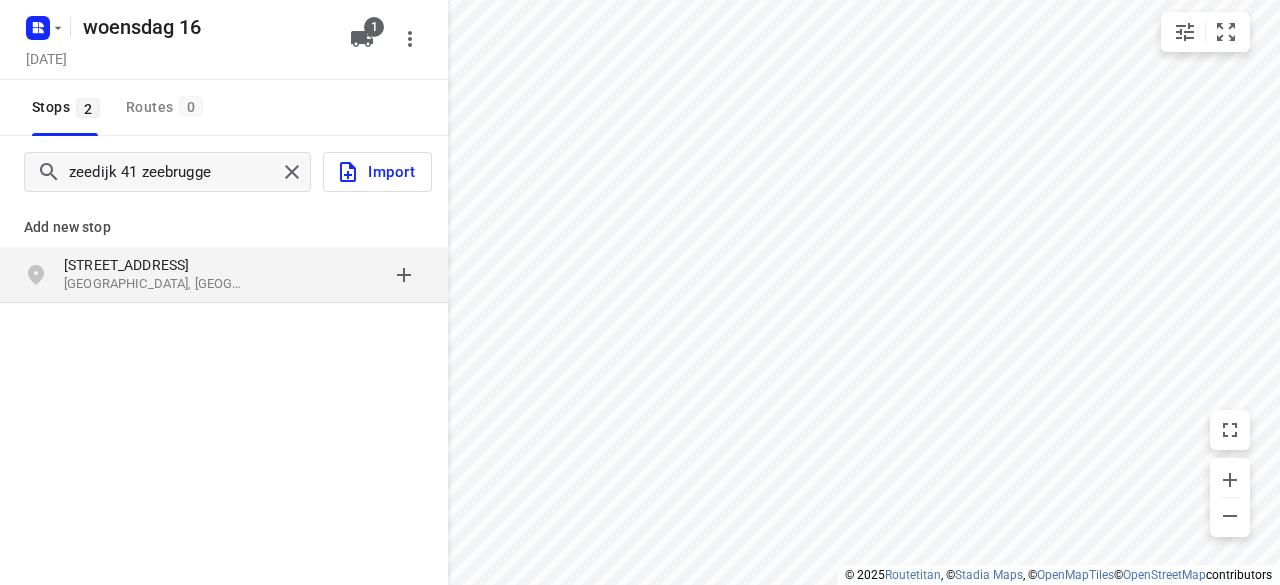 click on "[GEOGRAPHIC_DATA], [GEOGRAPHIC_DATA]" at bounding box center [156, 284] 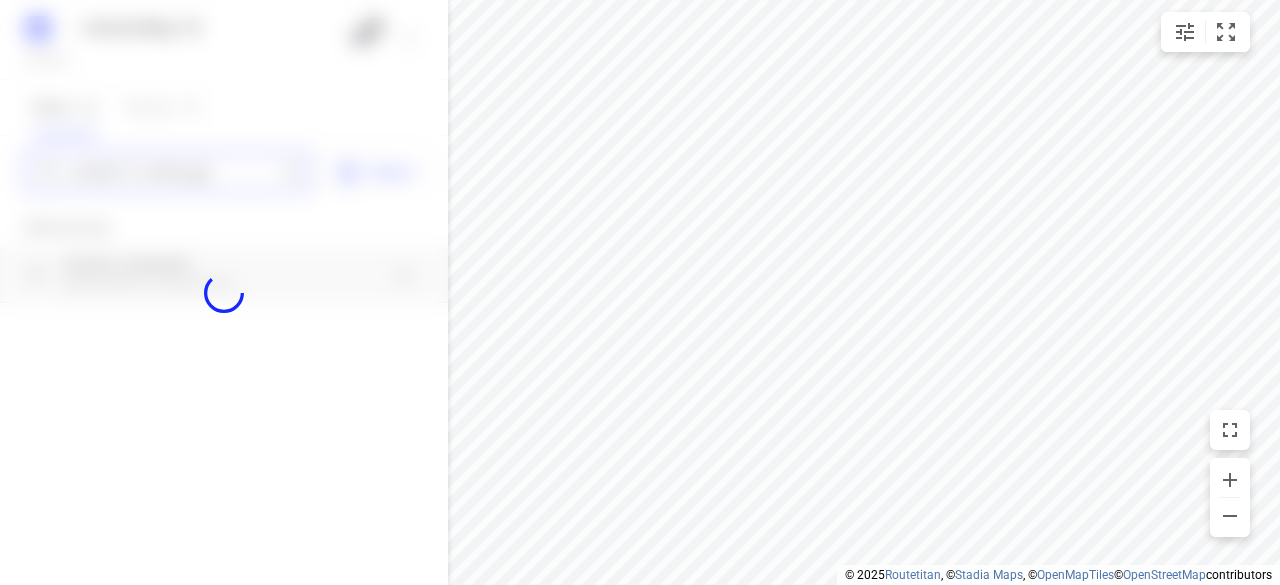 type 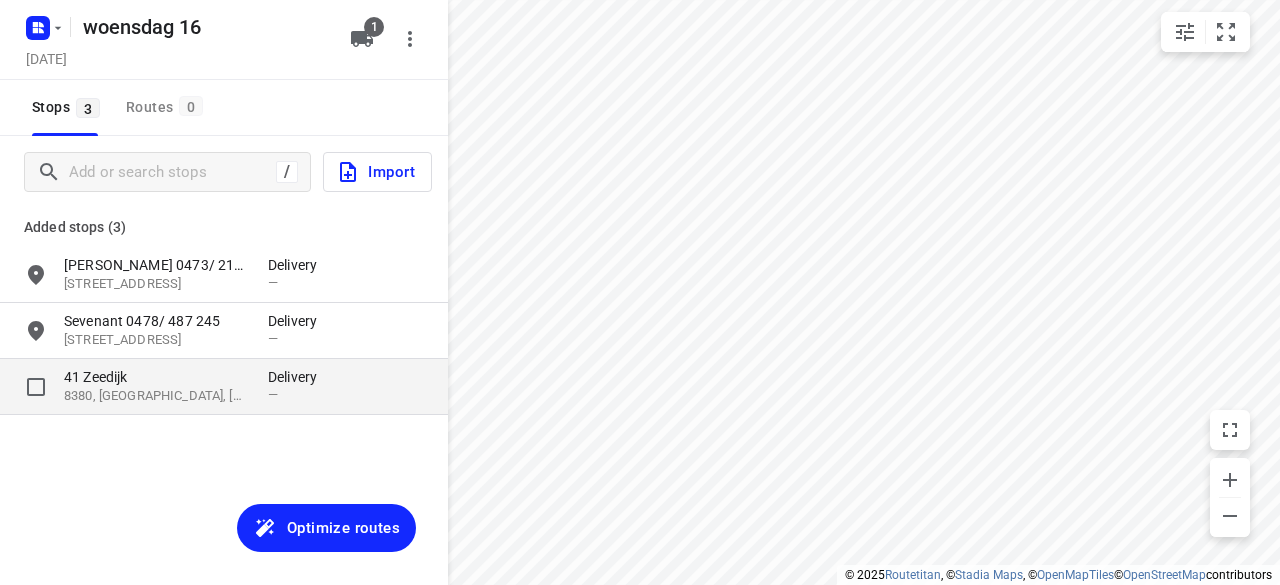 click on "41 Zeedijk" at bounding box center [156, 377] 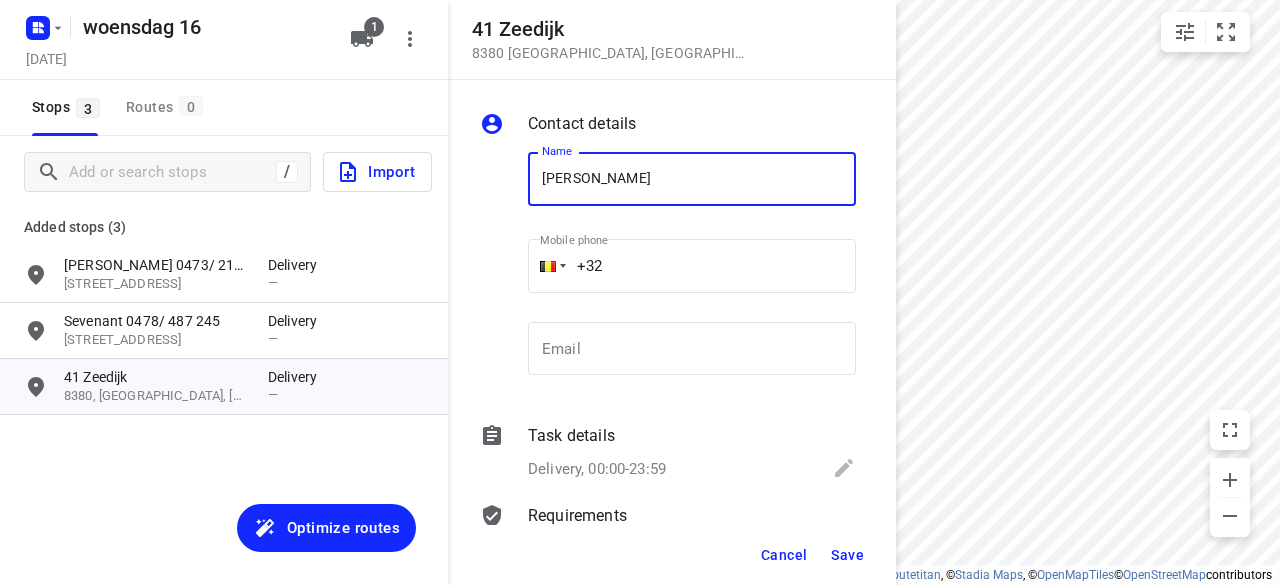 click on "[PERSON_NAME]" at bounding box center [692, 179] 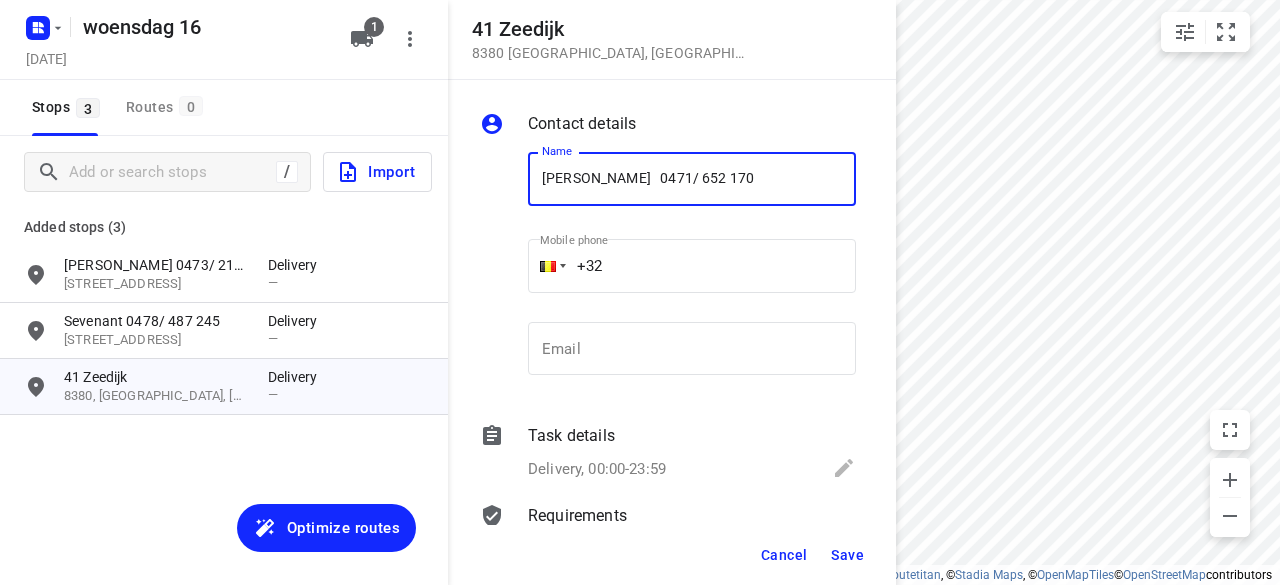 type on "[PERSON_NAME]   0471/ 652 170" 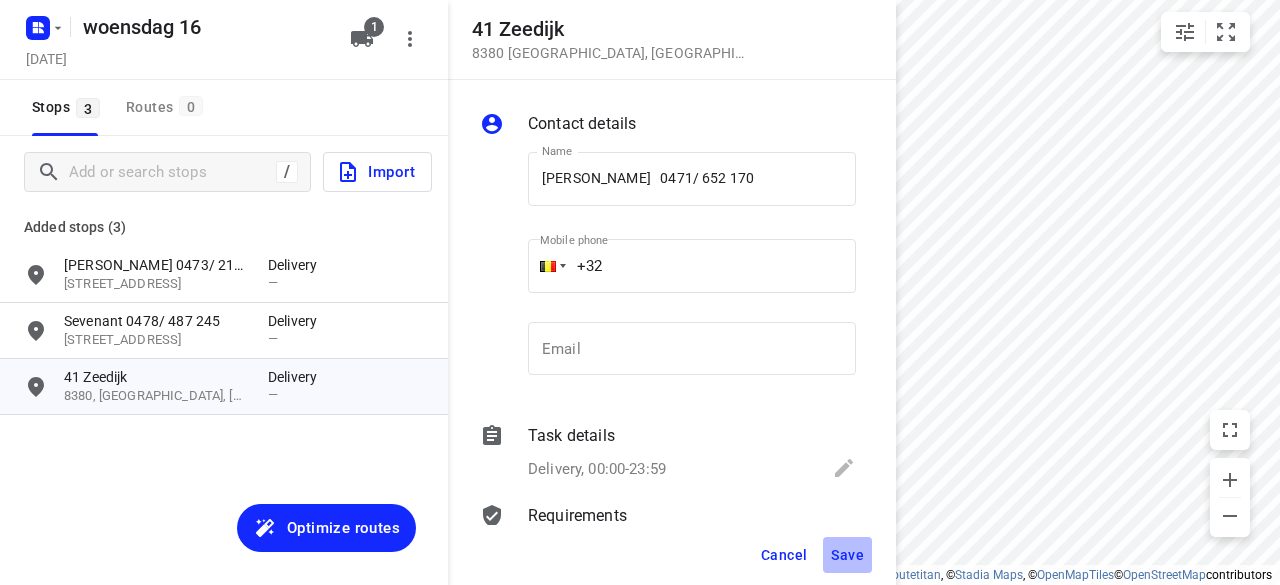 click on "Save" at bounding box center [847, 555] 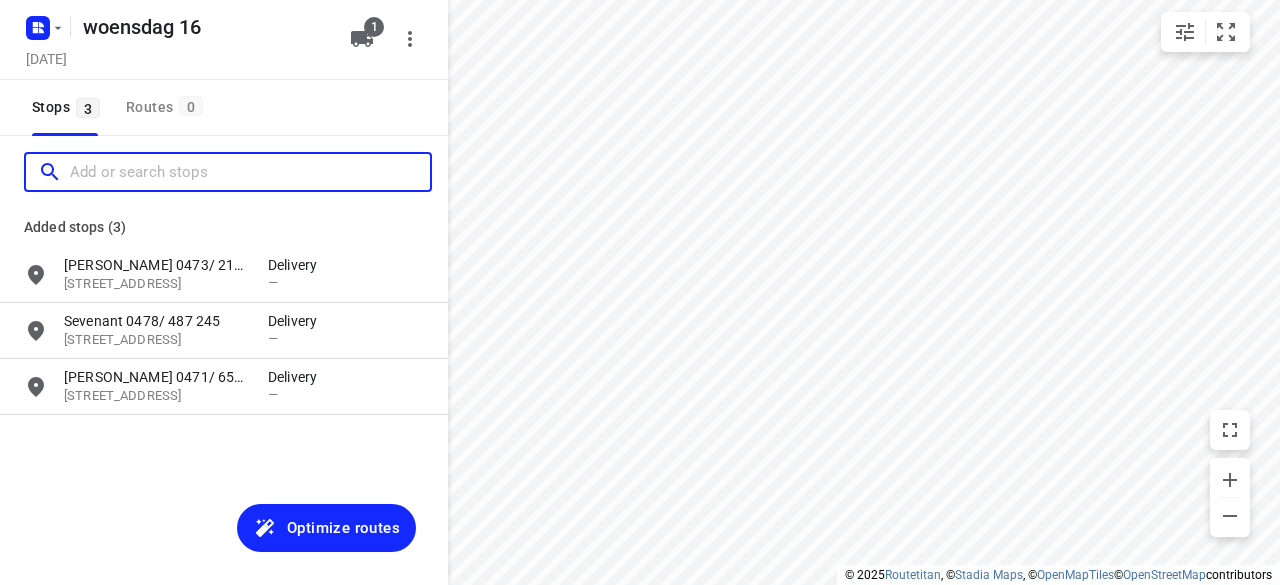 click at bounding box center [250, 172] 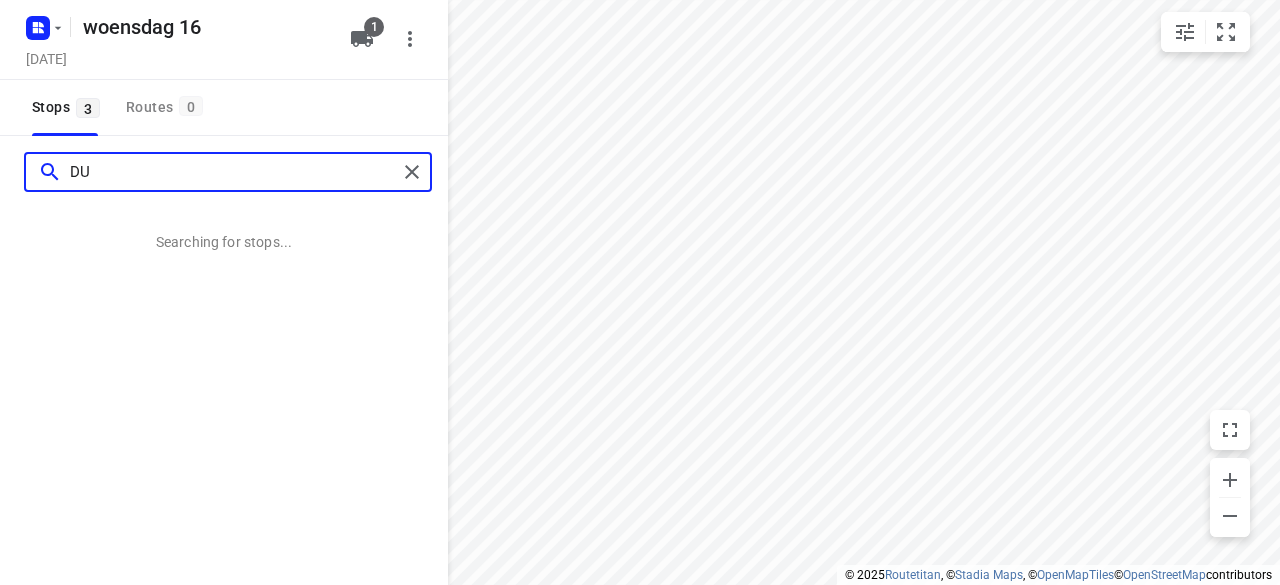 type on "D" 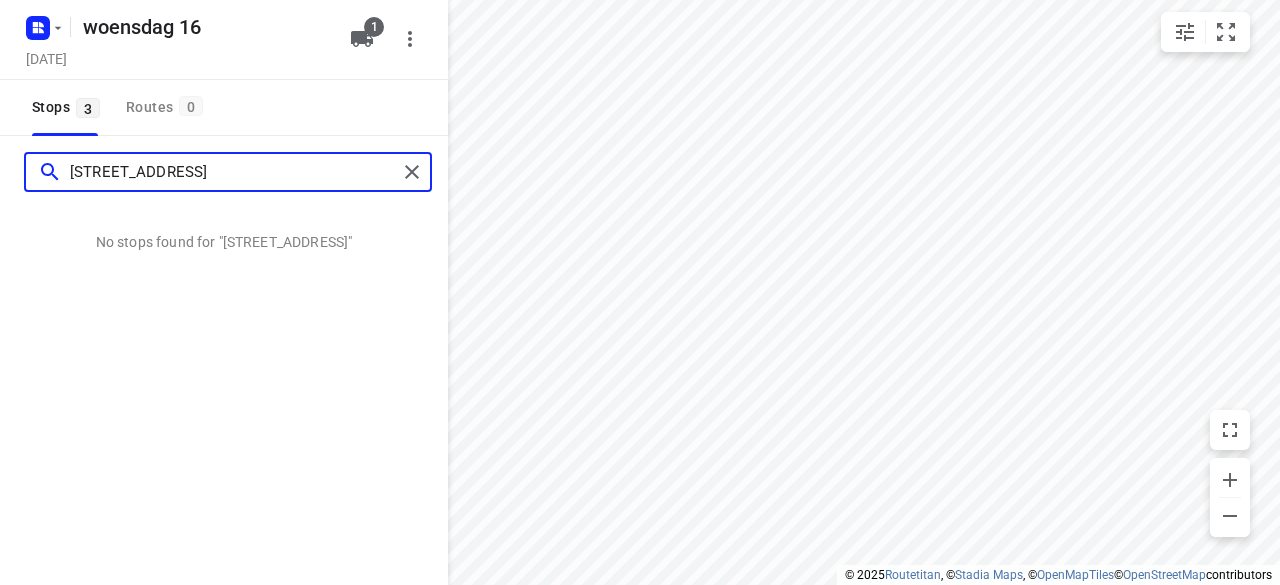 click on "[STREET_ADDRESS]" at bounding box center [233, 172] 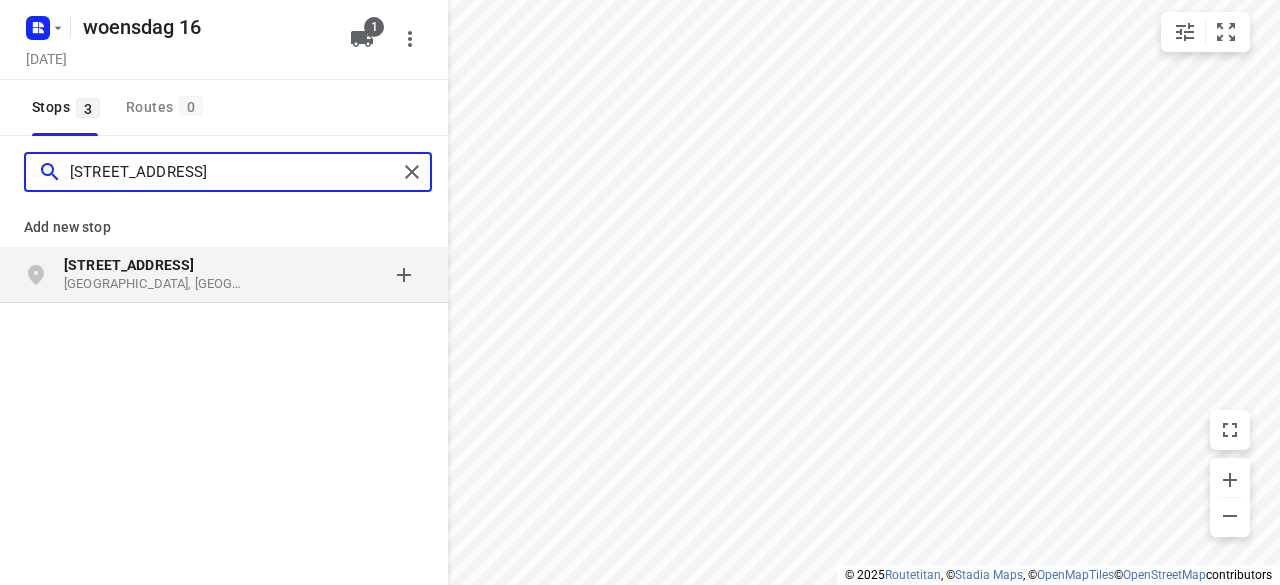 type on "[STREET_ADDRESS]" 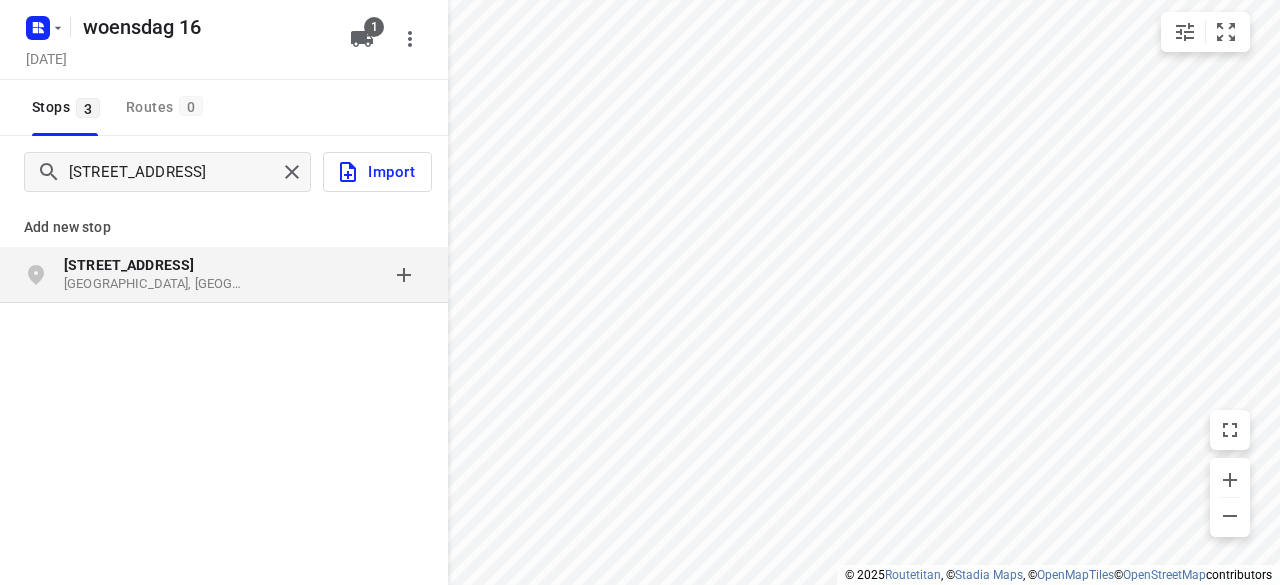 click on "[STREET_ADDRESS]" 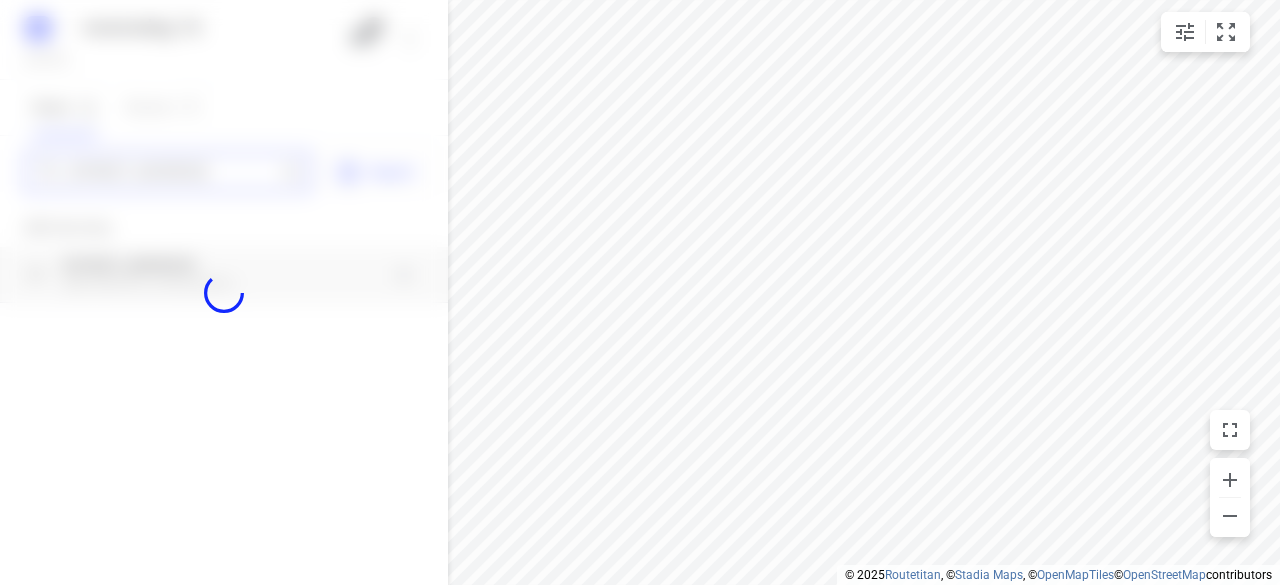 type 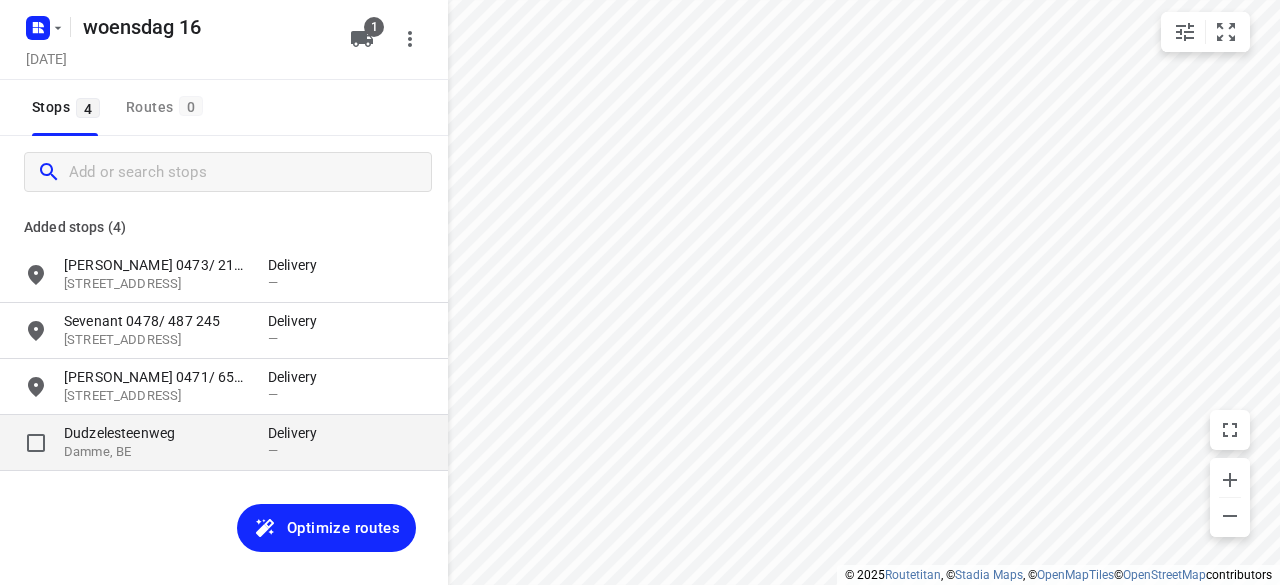 click on "Dudzelesteenweg" at bounding box center (156, 433) 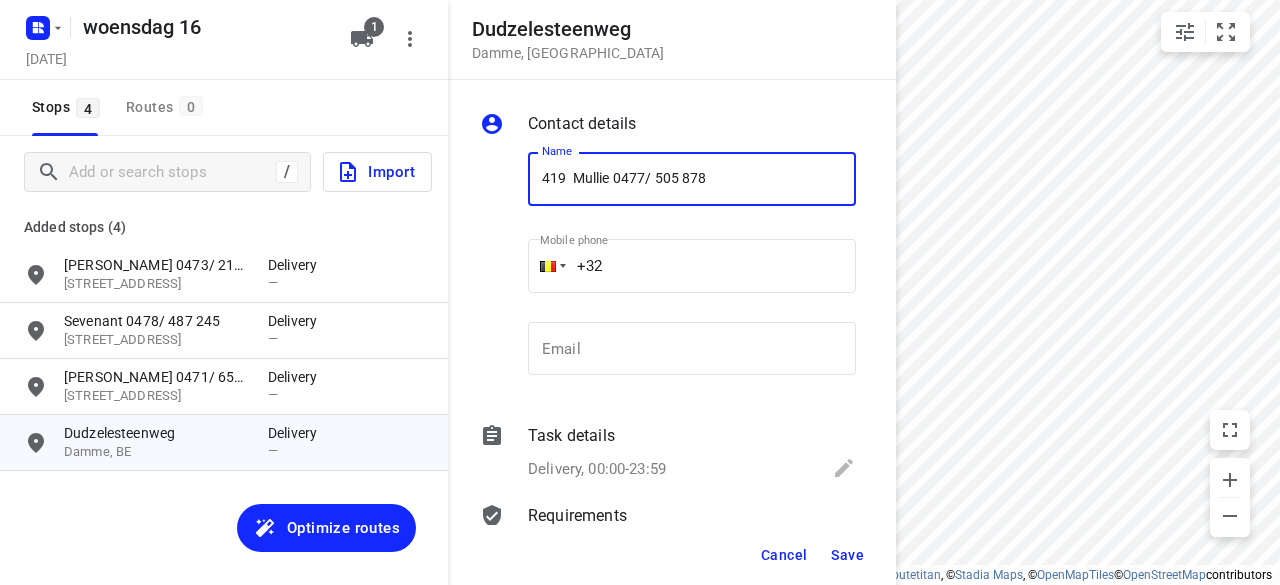type on "419  Mullie 0477/ 505 878" 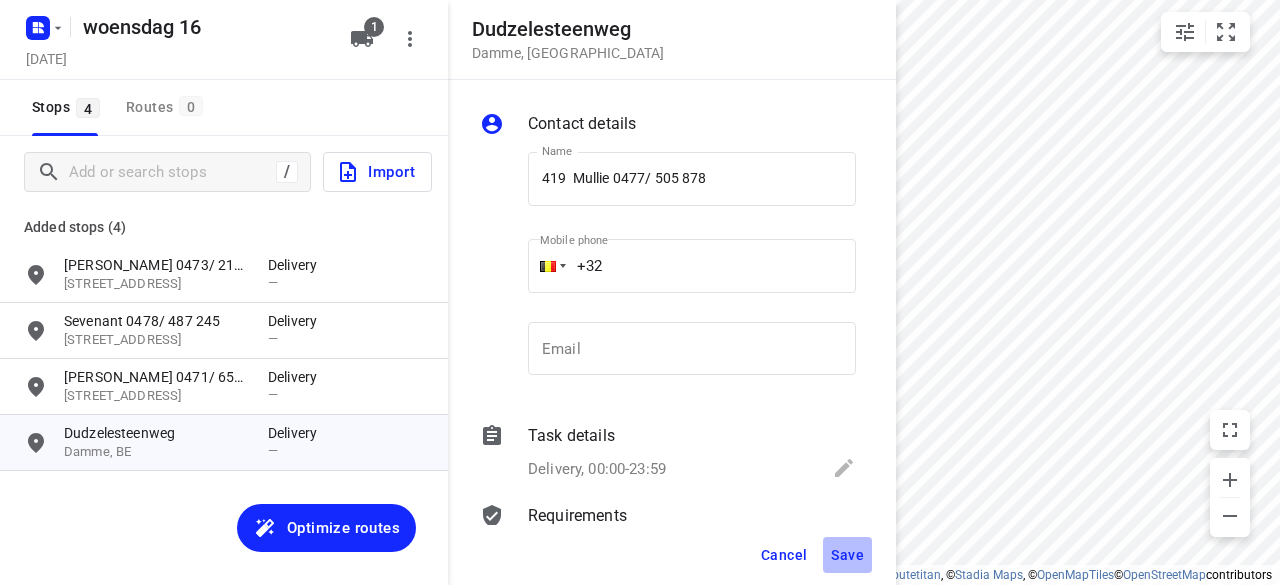 click on "Save" at bounding box center (847, 555) 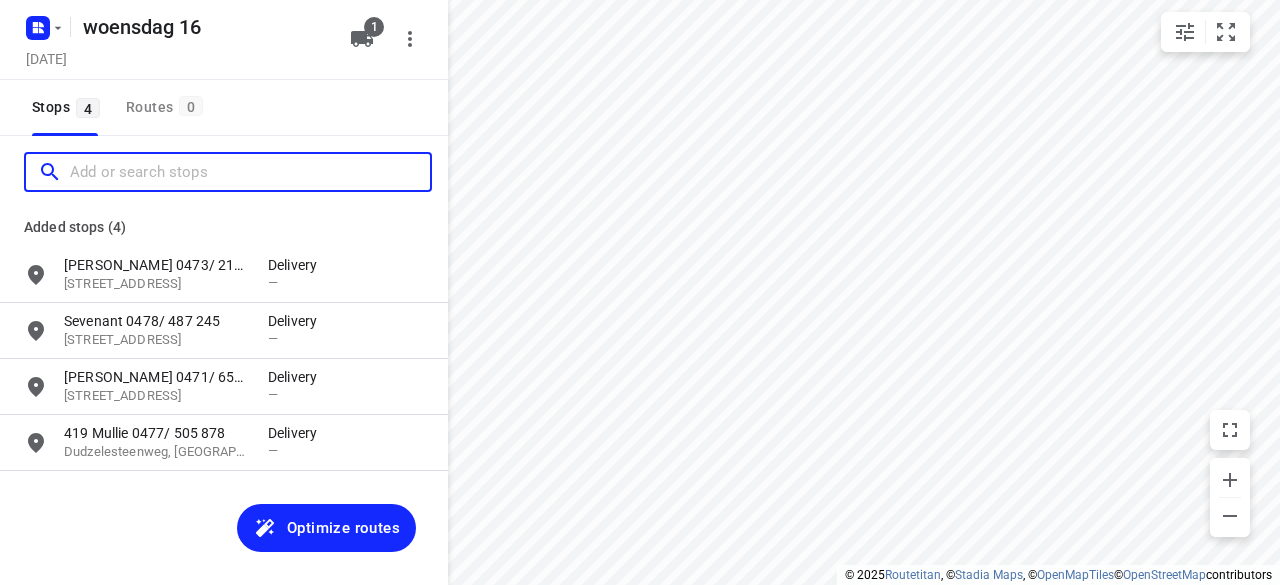 click at bounding box center [250, 172] 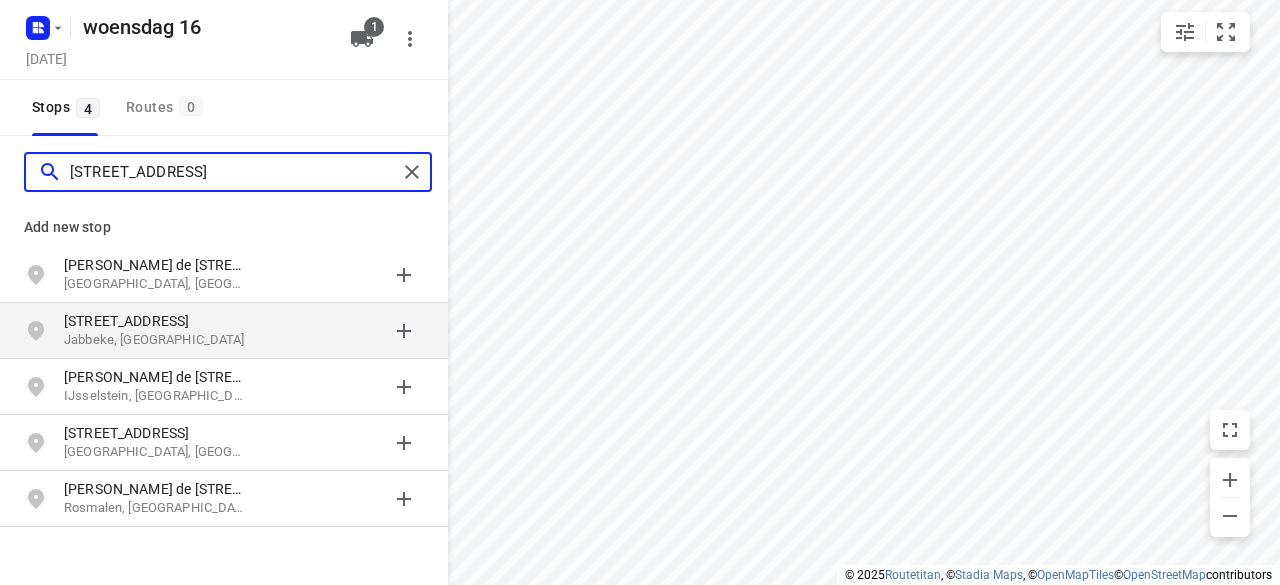 type on "[STREET_ADDRESS]" 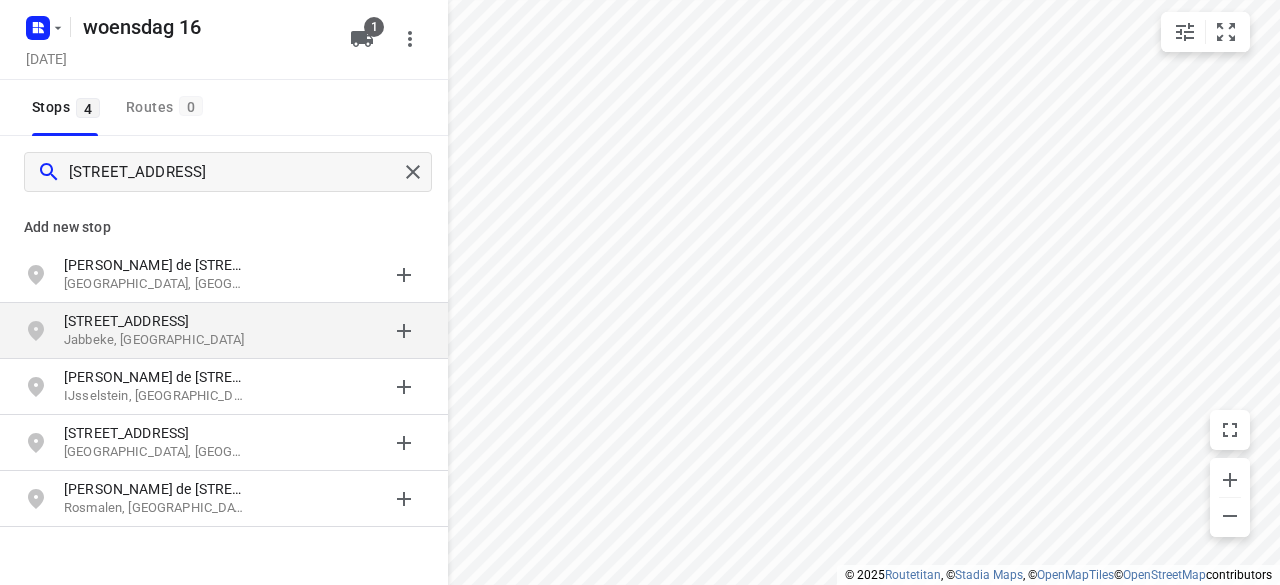 click on "[STREET_ADDRESS]" at bounding box center (156, 321) 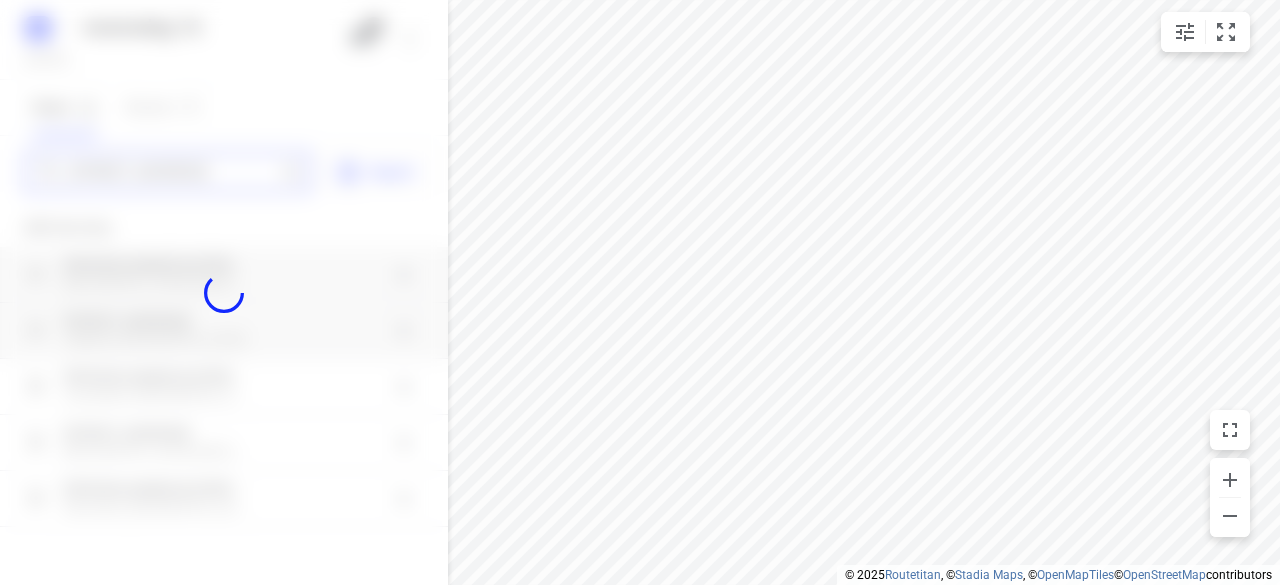 type 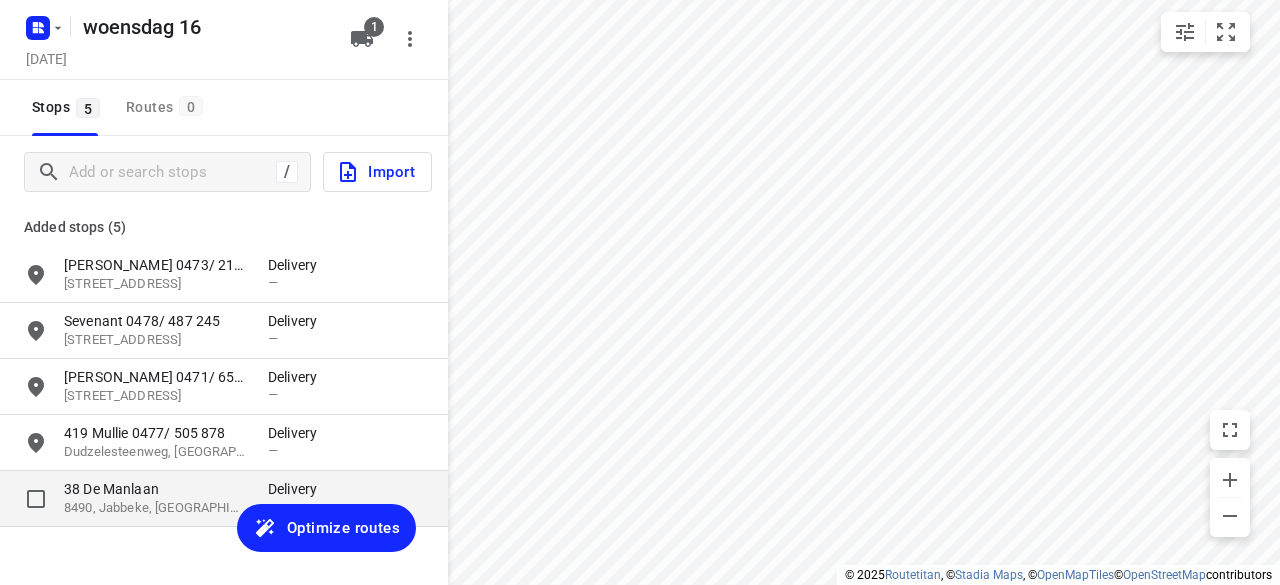 click on "8490, Jabbeke, [GEOGRAPHIC_DATA]" at bounding box center (156, 508) 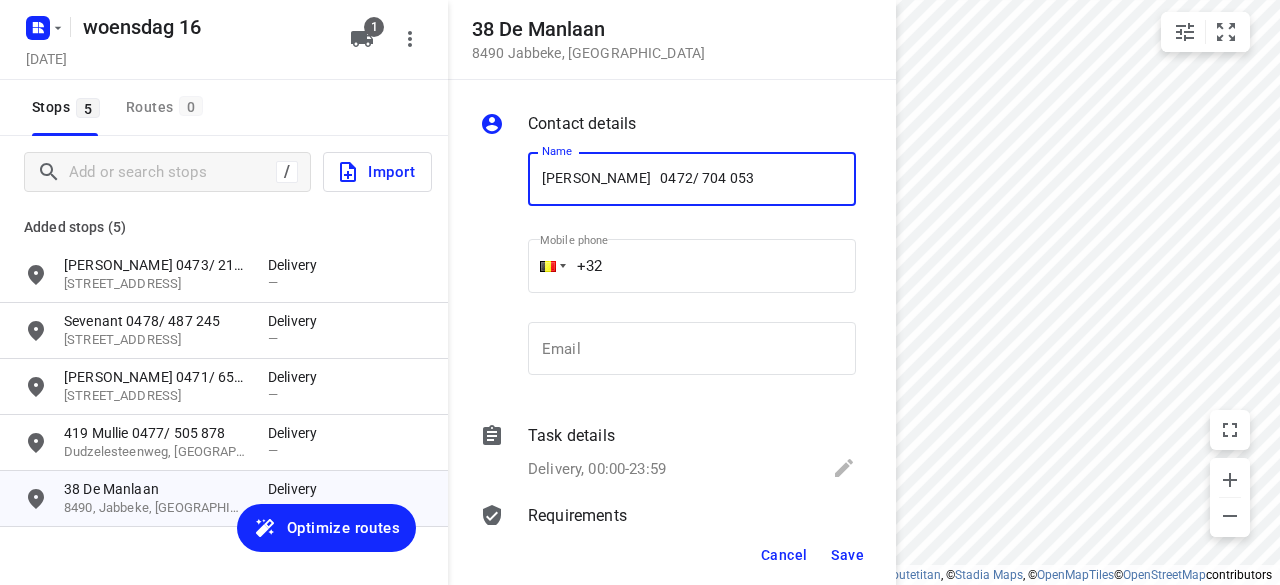 type on "[PERSON_NAME]   0472/ 704 053" 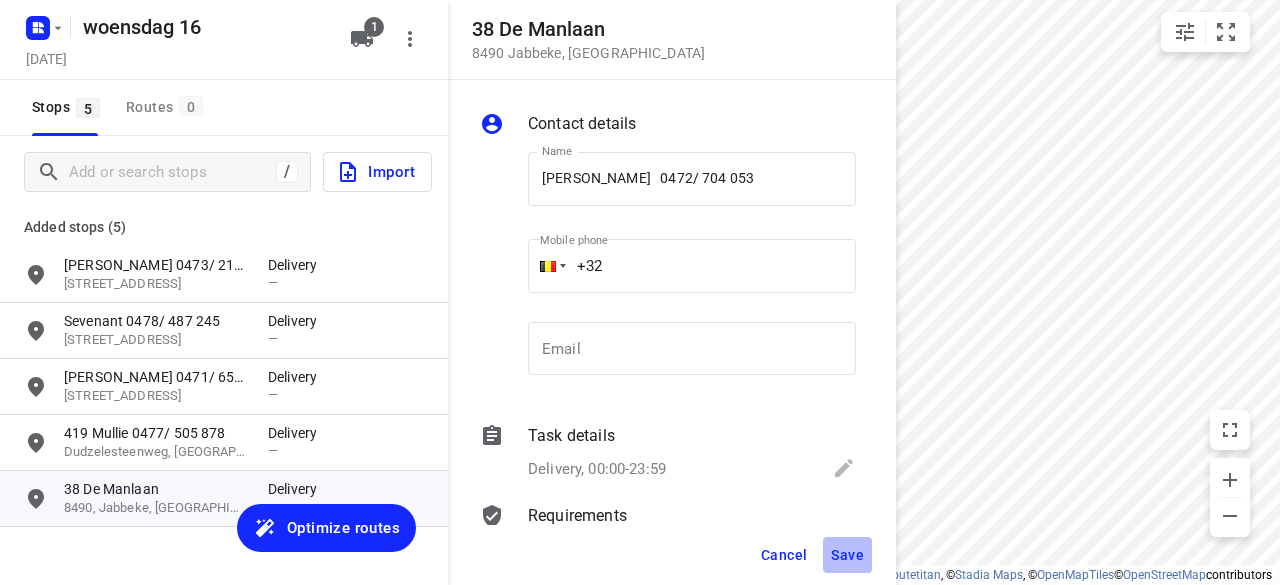 click on "Save" at bounding box center [847, 555] 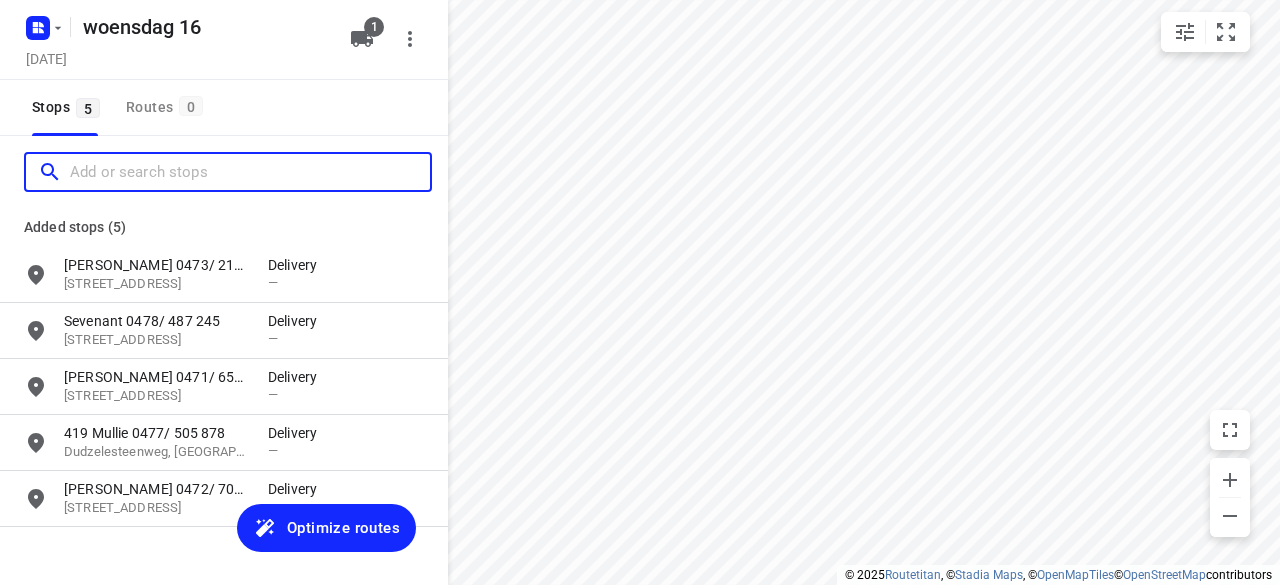 click at bounding box center (250, 172) 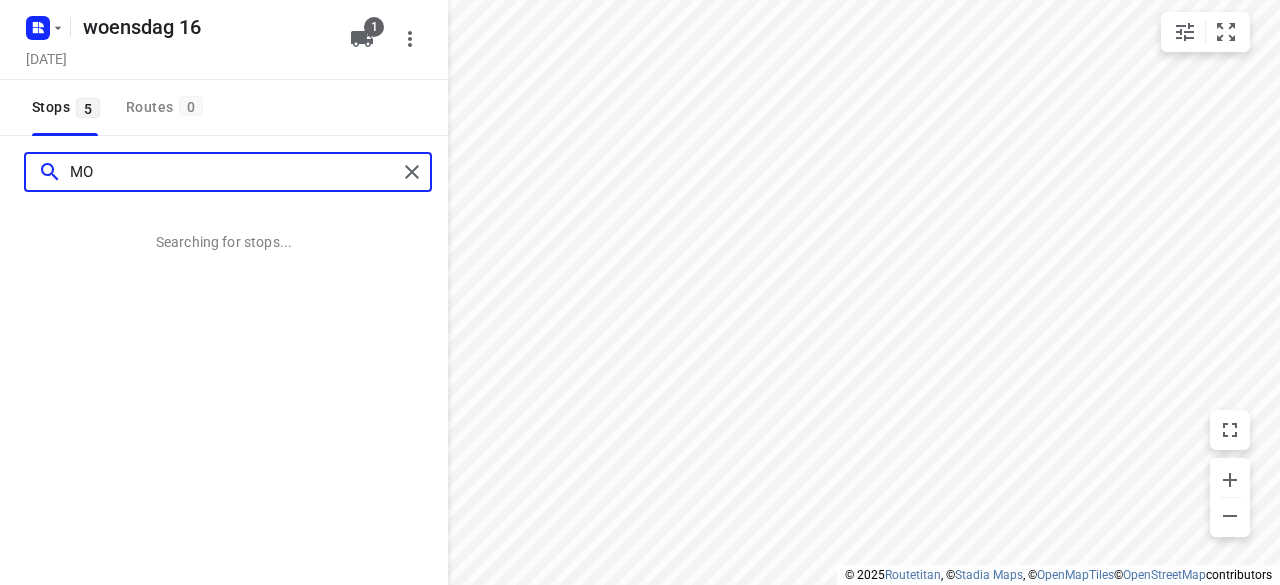 type on "M" 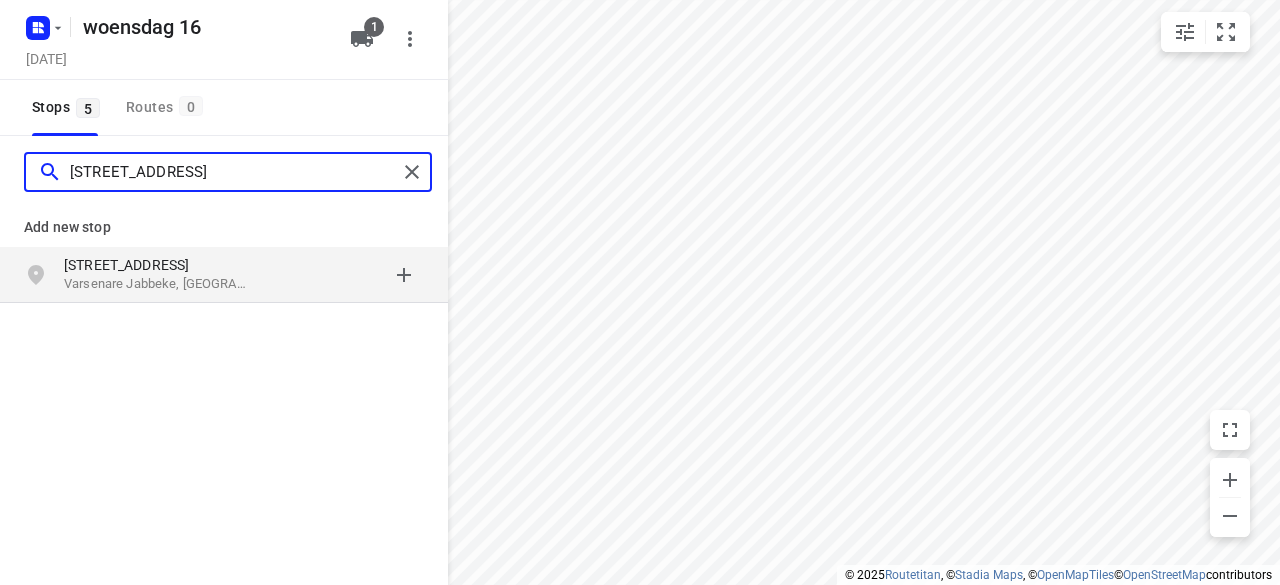 type on "[STREET_ADDRESS]" 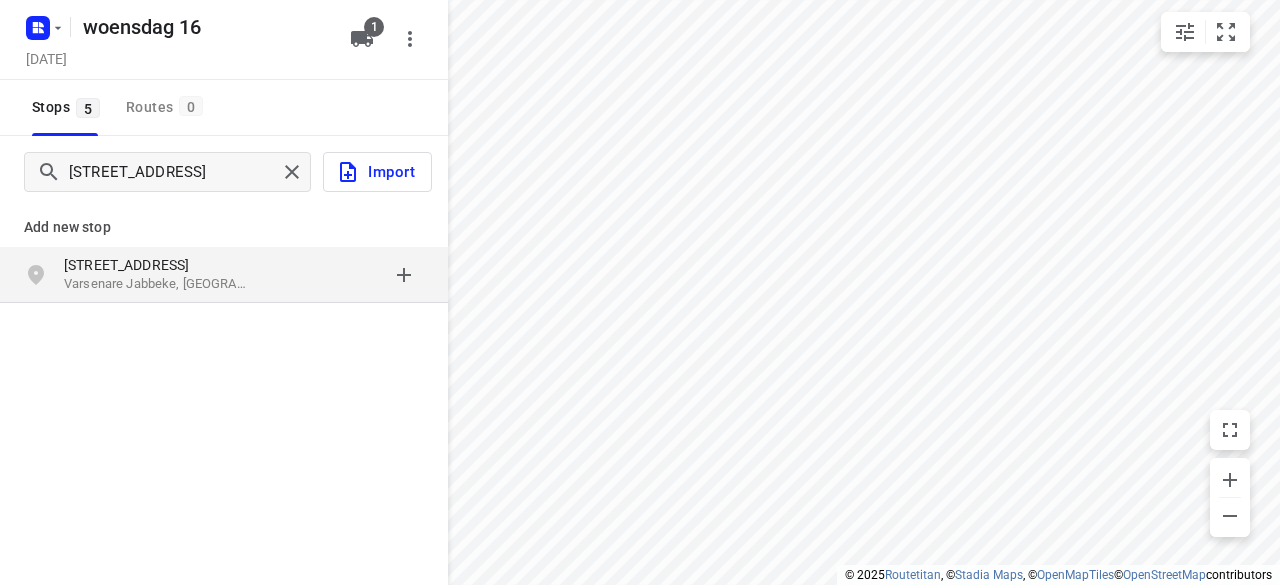 click on "Varsenare Jabbeke, [GEOGRAPHIC_DATA]" at bounding box center [156, 284] 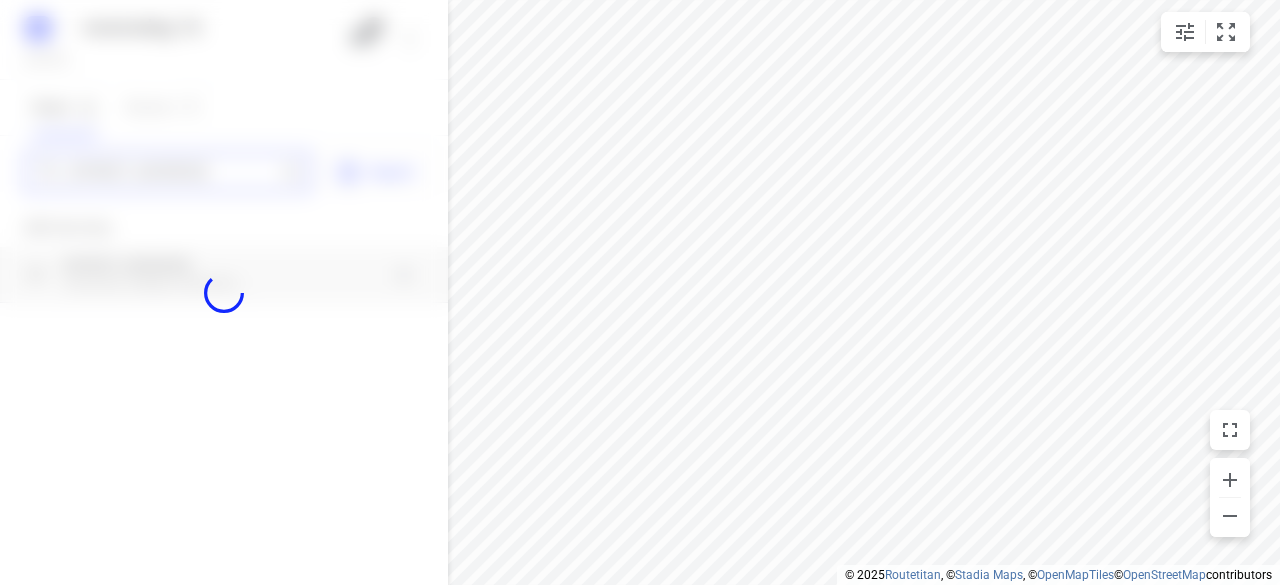 type 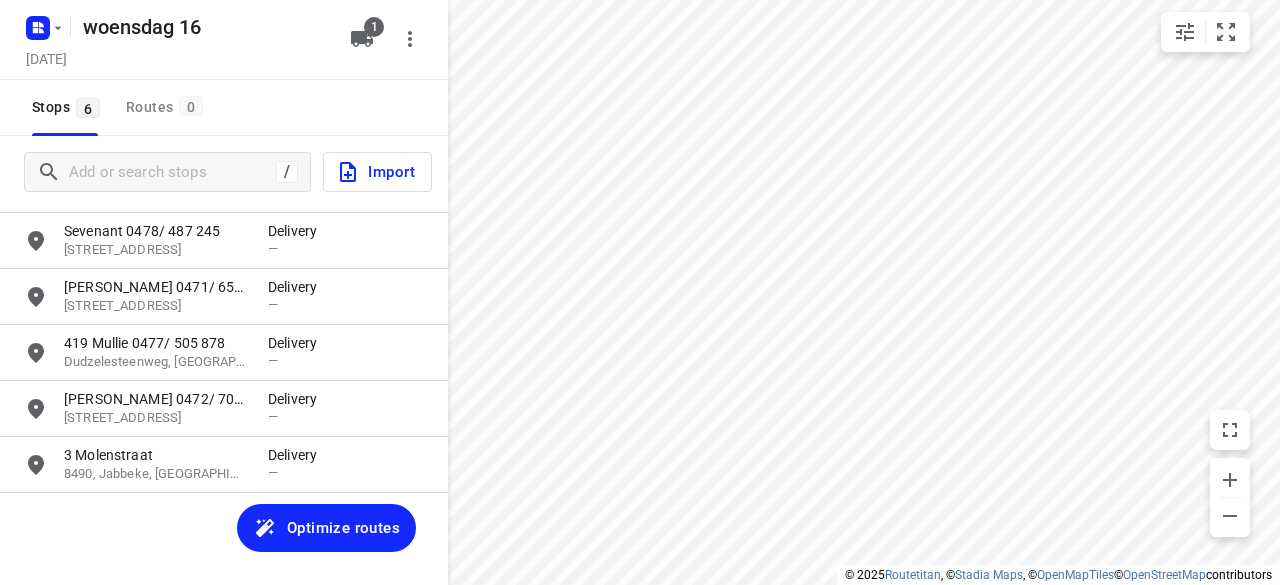 scroll, scrollTop: 90, scrollLeft: 0, axis: vertical 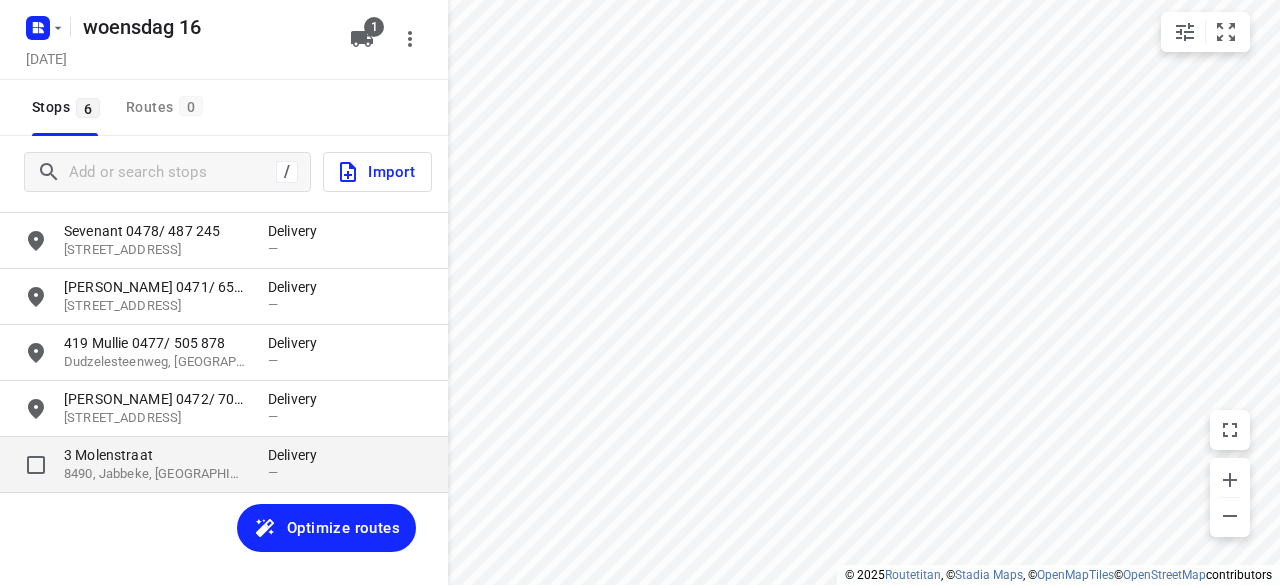 click on "3 Molenstraat" at bounding box center [156, 455] 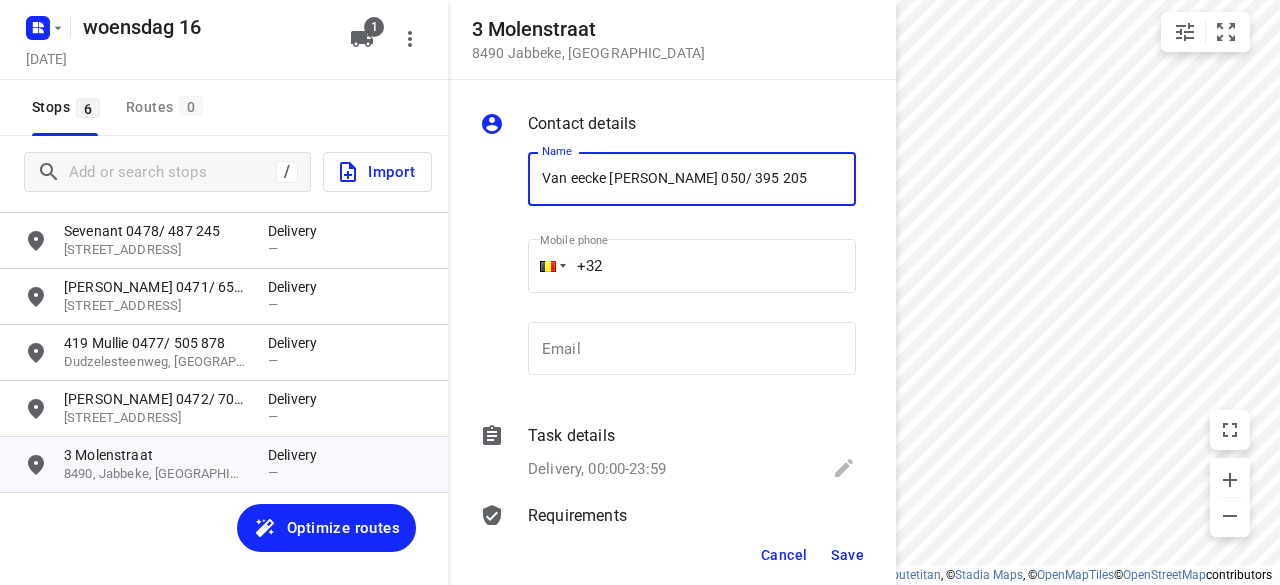 type on "Van eecke [PERSON_NAME] 050/ 395 205" 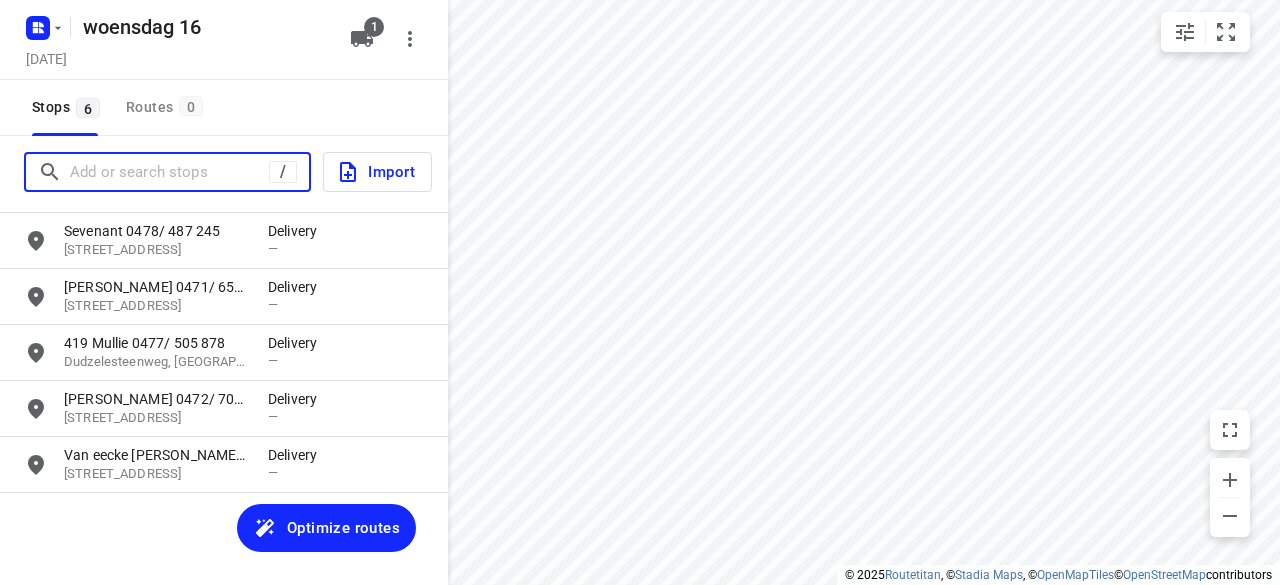 click at bounding box center (169, 172) 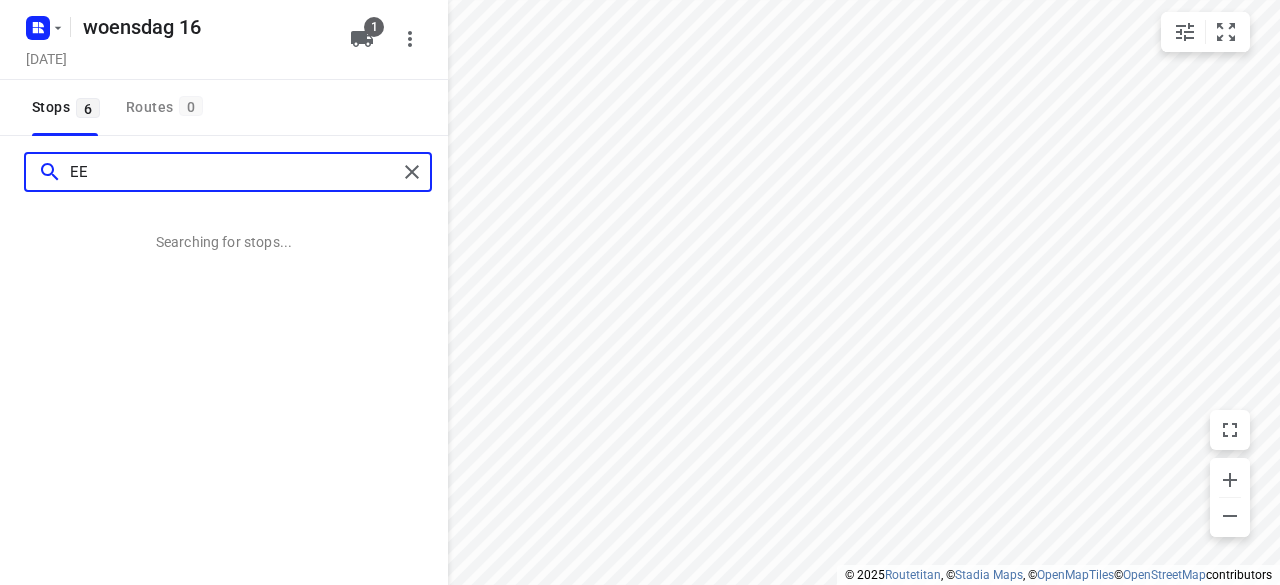 type on "E" 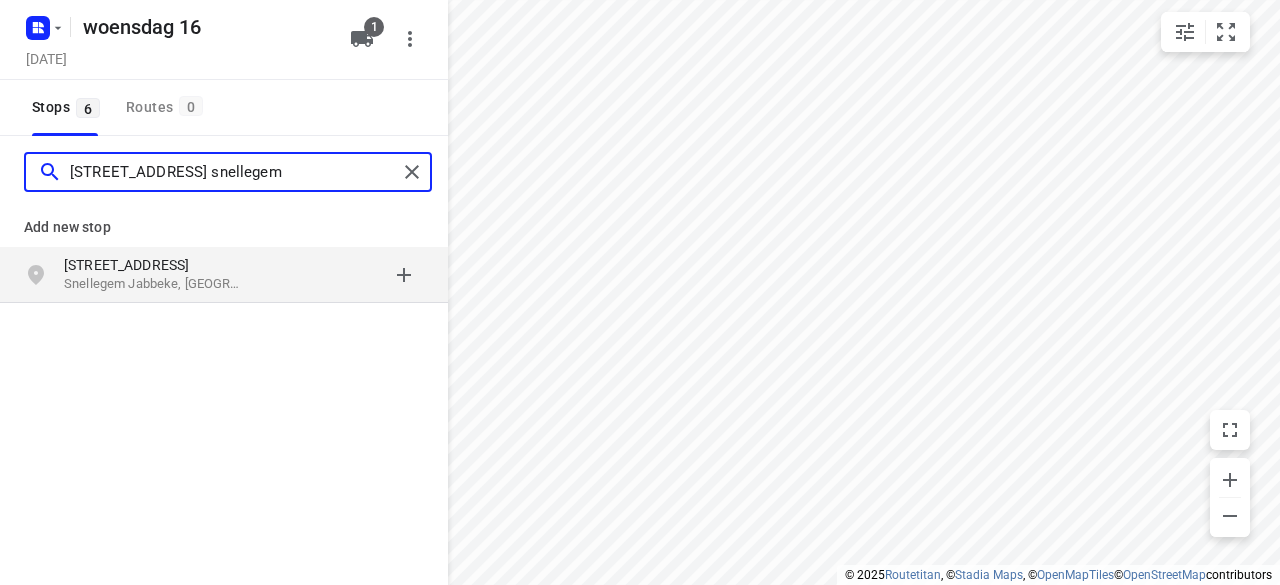 type on "[STREET_ADDRESS] snellegem" 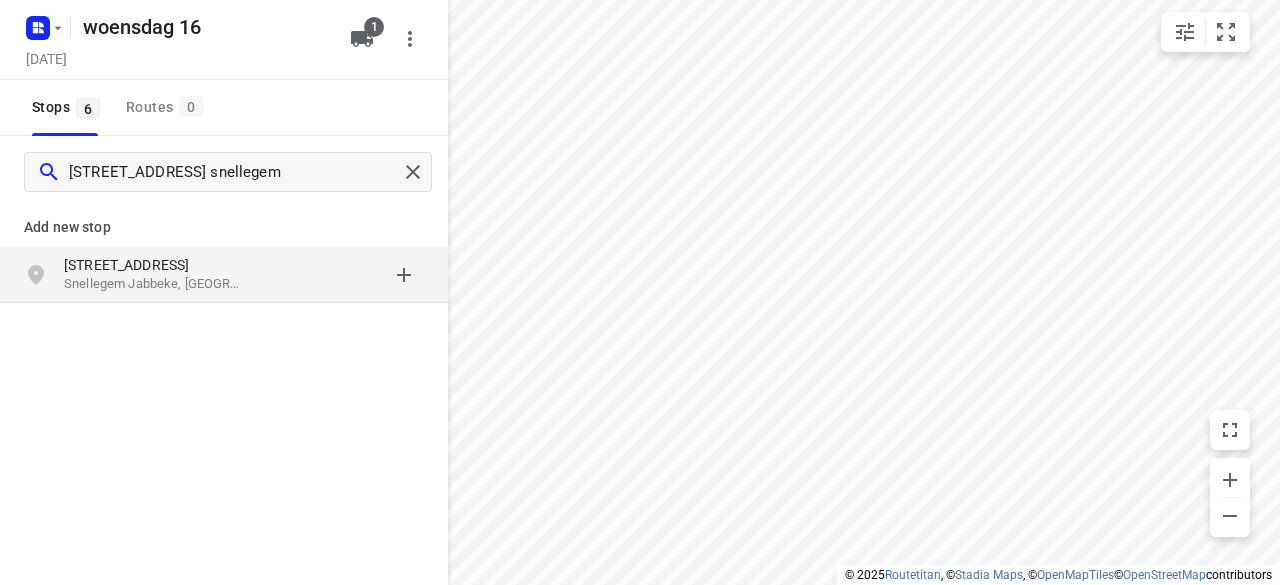 click on "[STREET_ADDRESS]" at bounding box center [156, 265] 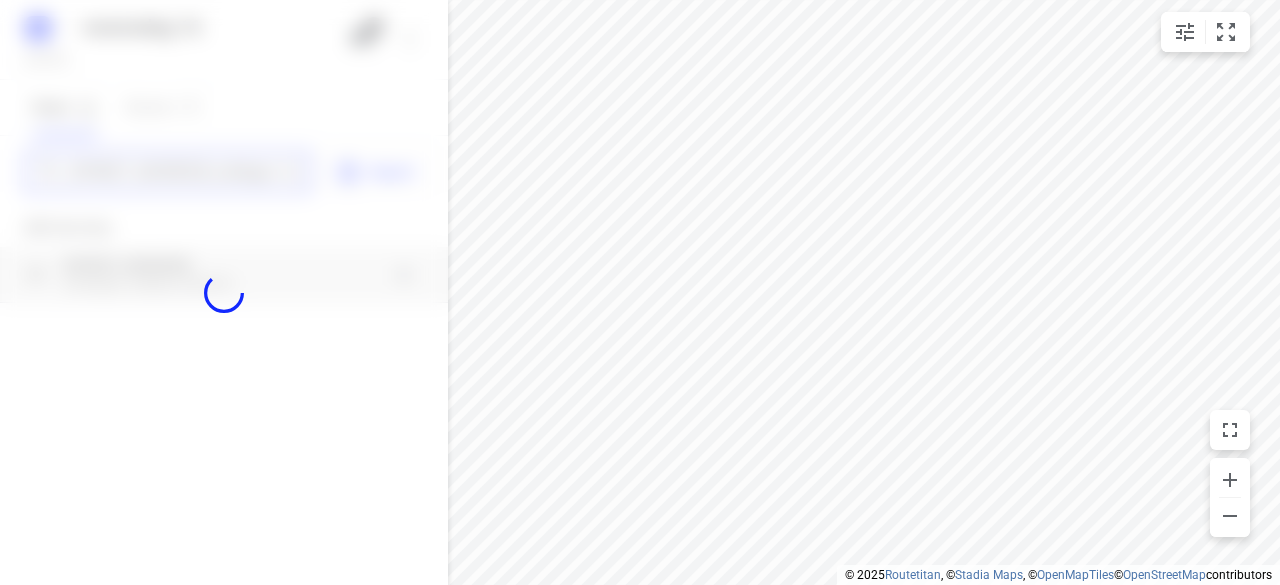 type 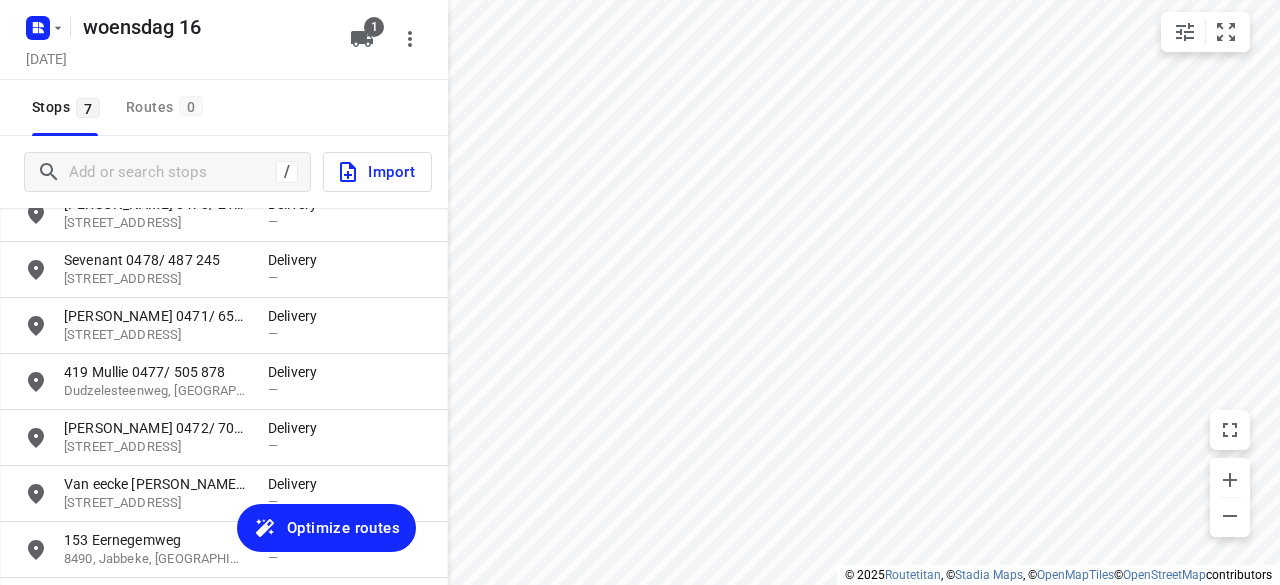 scroll, scrollTop: 146, scrollLeft: 0, axis: vertical 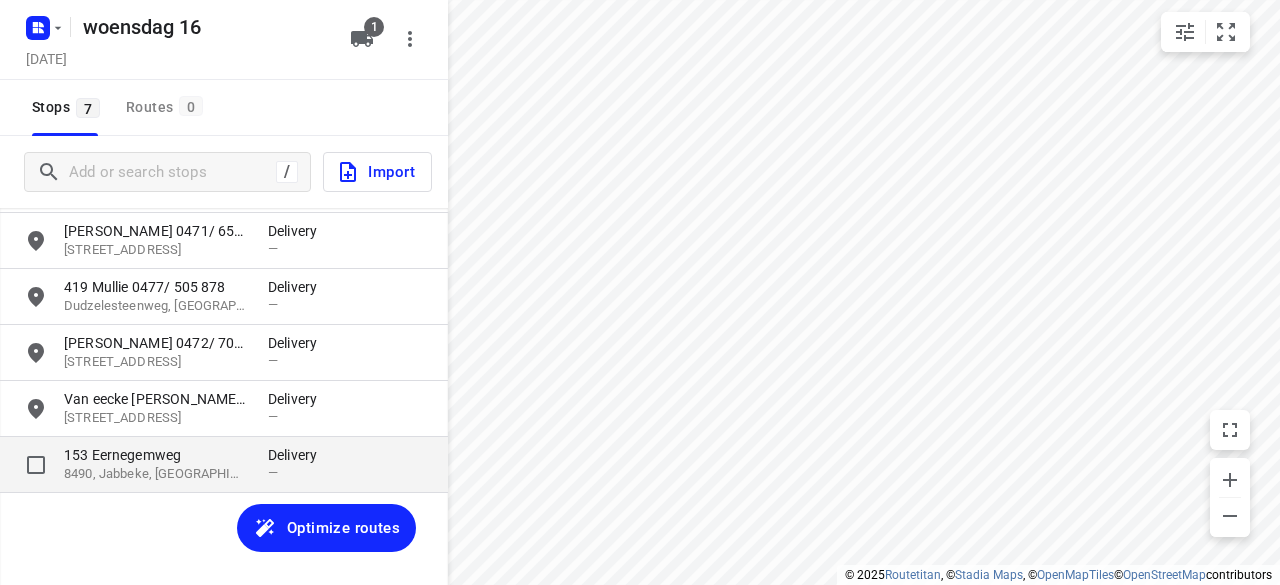 click on "8490, Jabbeke, [GEOGRAPHIC_DATA]" at bounding box center [156, 474] 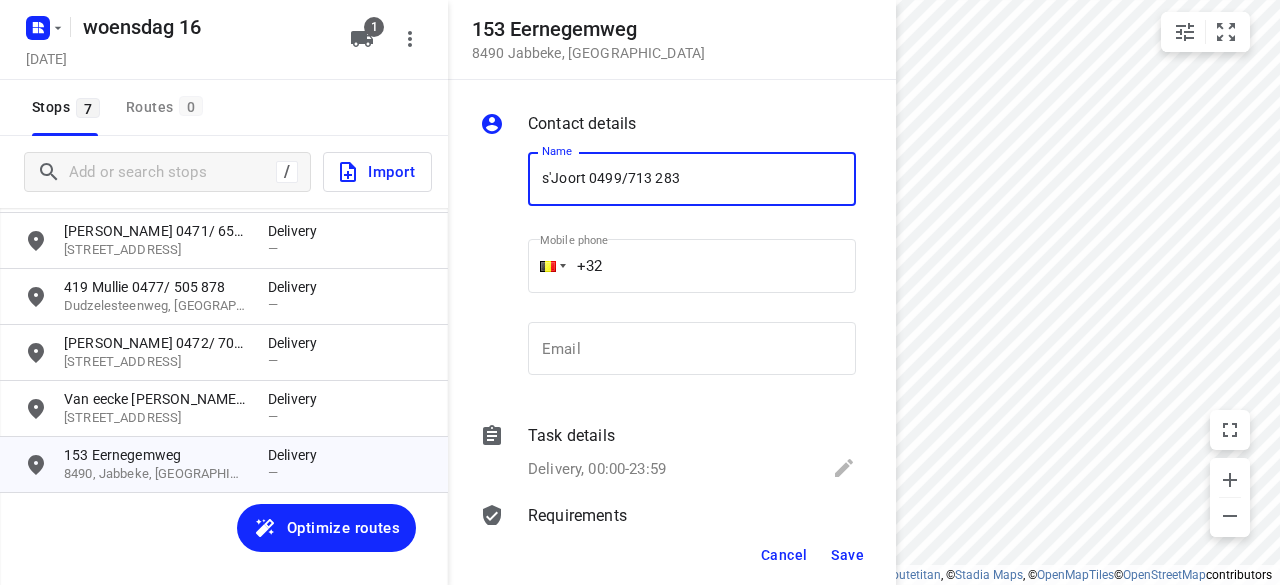 type on "s'Joort 0499/713 283" 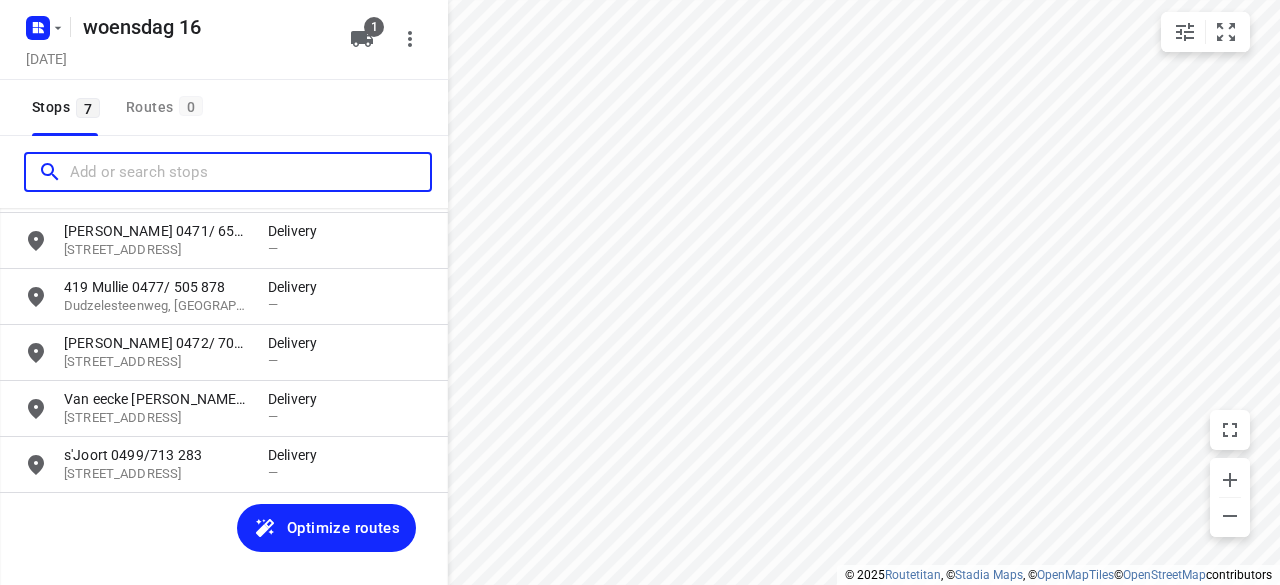 click at bounding box center [250, 172] 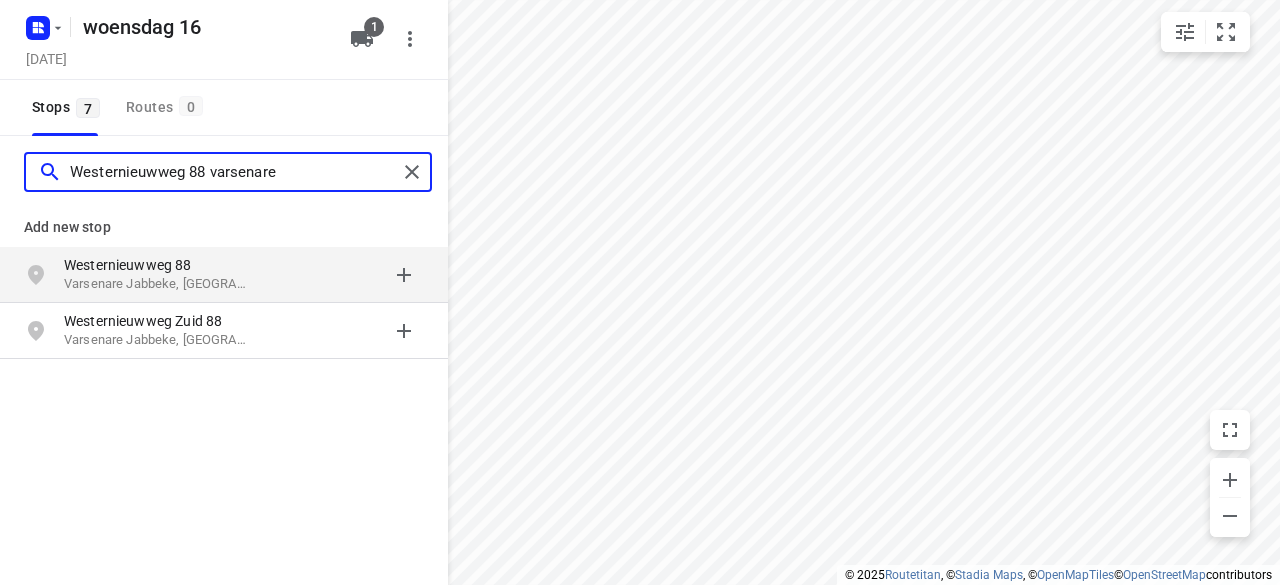 type on "Westernieuwweg 88 varsenare" 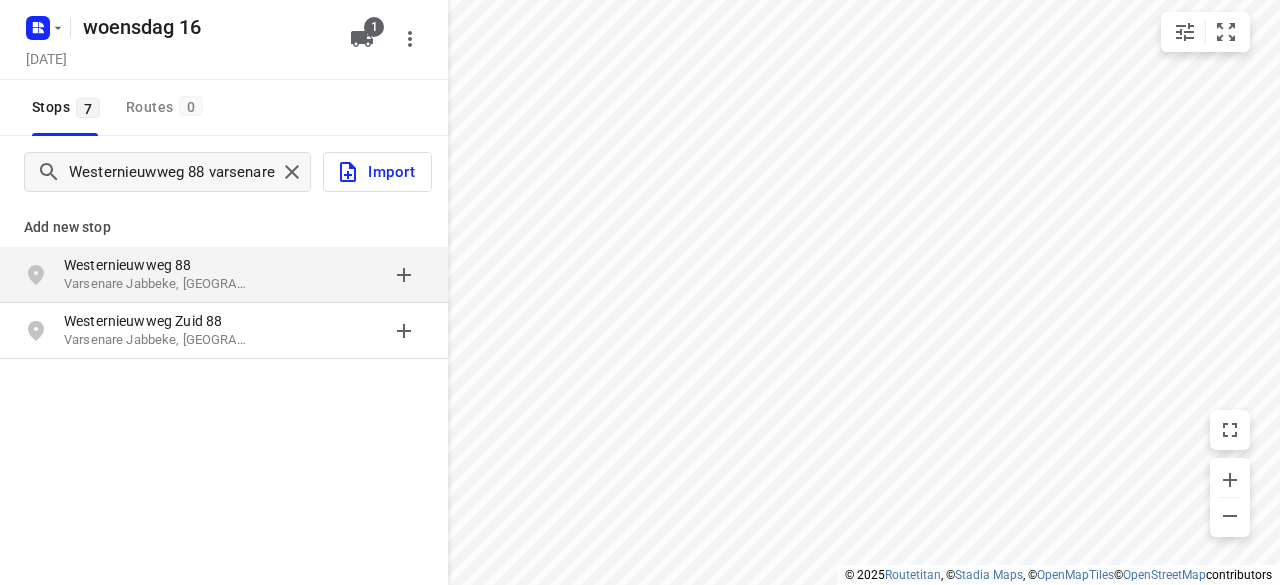 click on "Varsenare Jabbeke, [GEOGRAPHIC_DATA]" at bounding box center (156, 284) 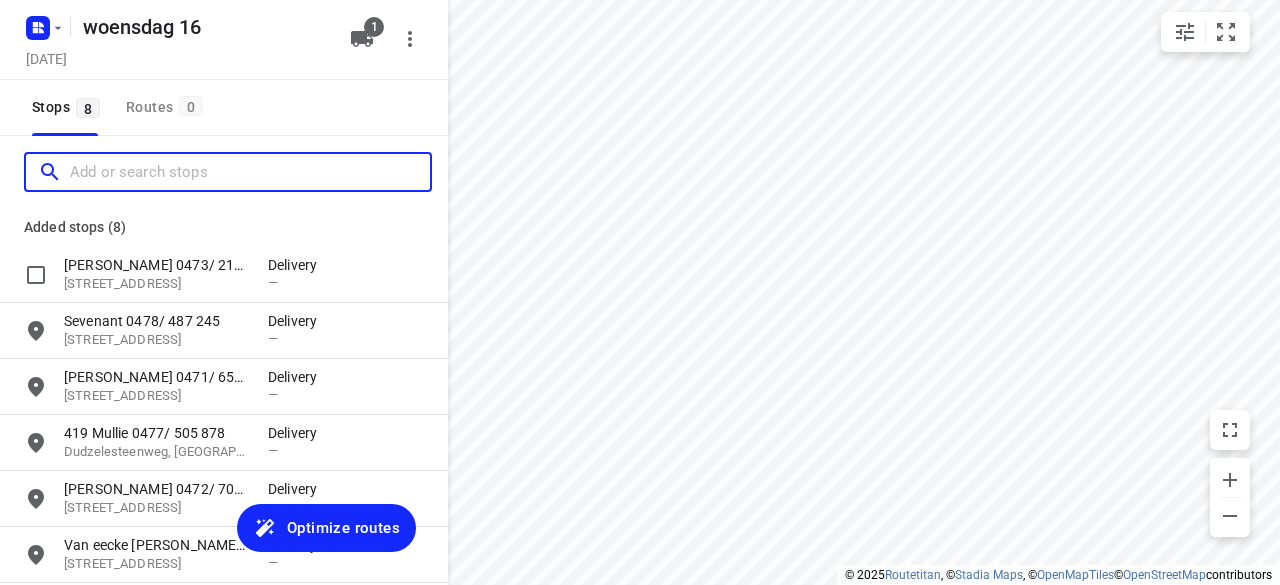 scroll, scrollTop: 0, scrollLeft: 0, axis: both 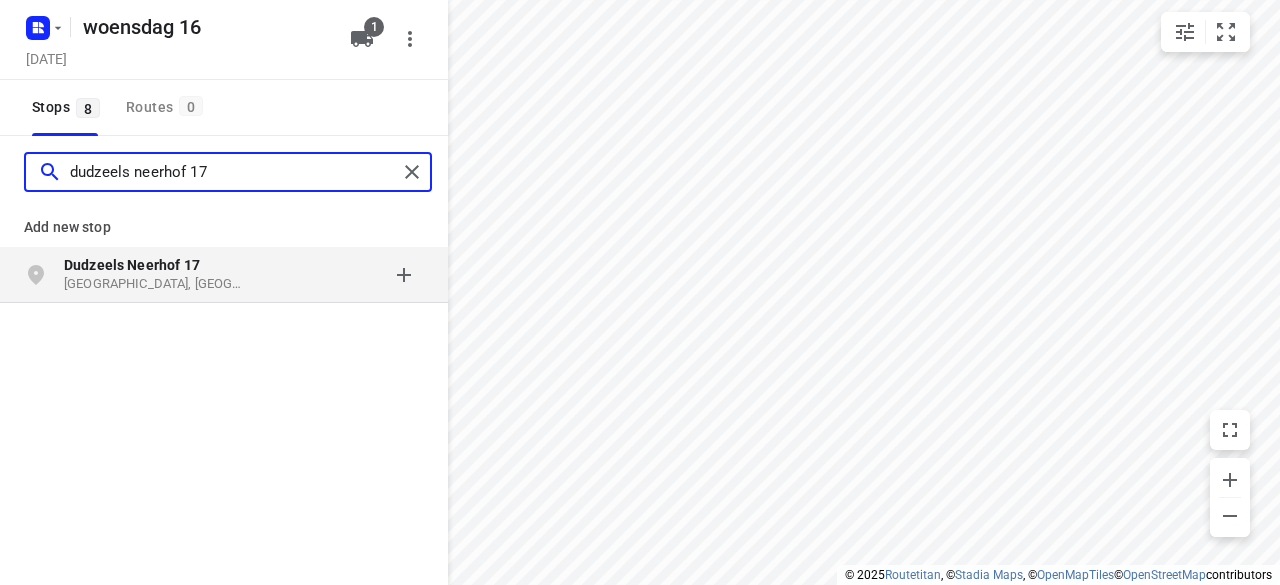 type on "dudzeels neerhof 17" 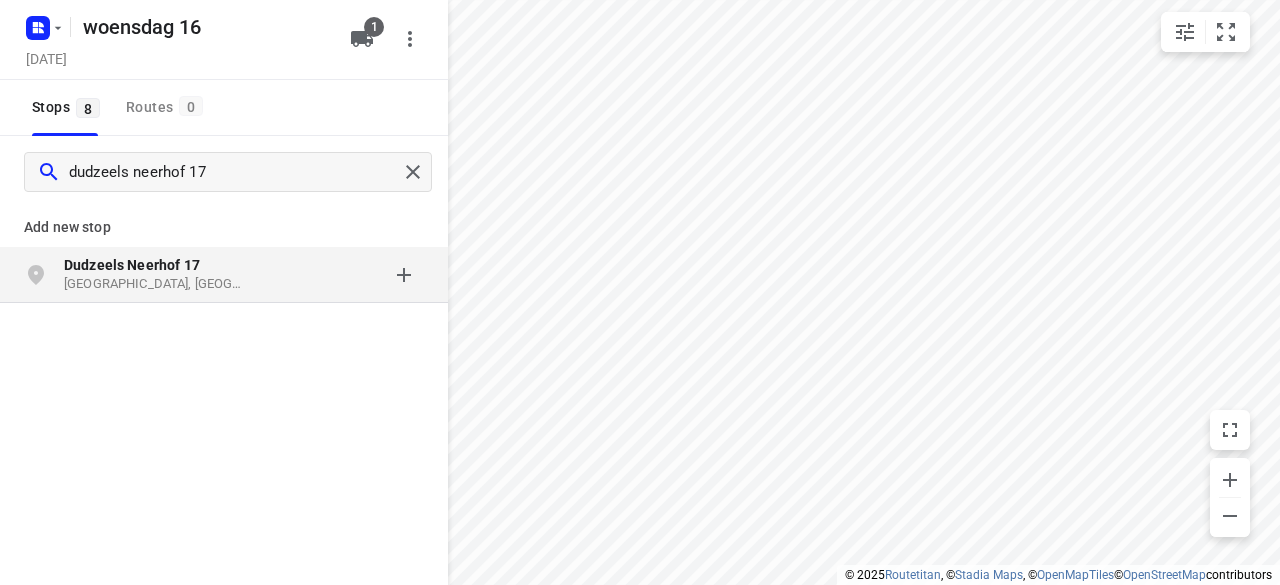 click on "[GEOGRAPHIC_DATA], [GEOGRAPHIC_DATA]" at bounding box center [156, 284] 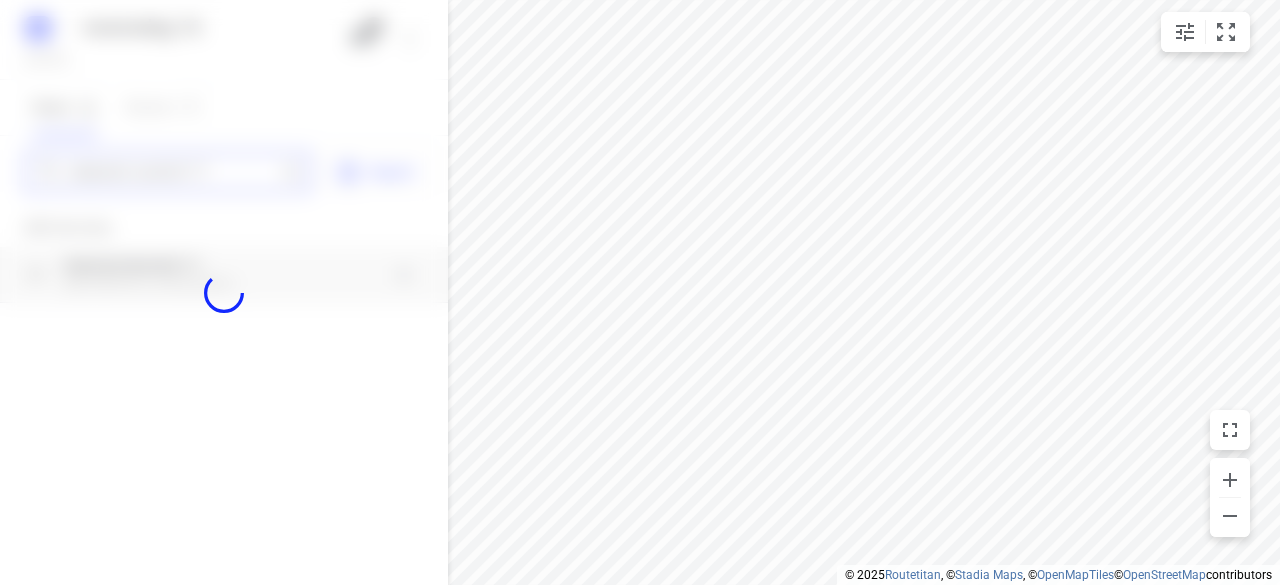 type 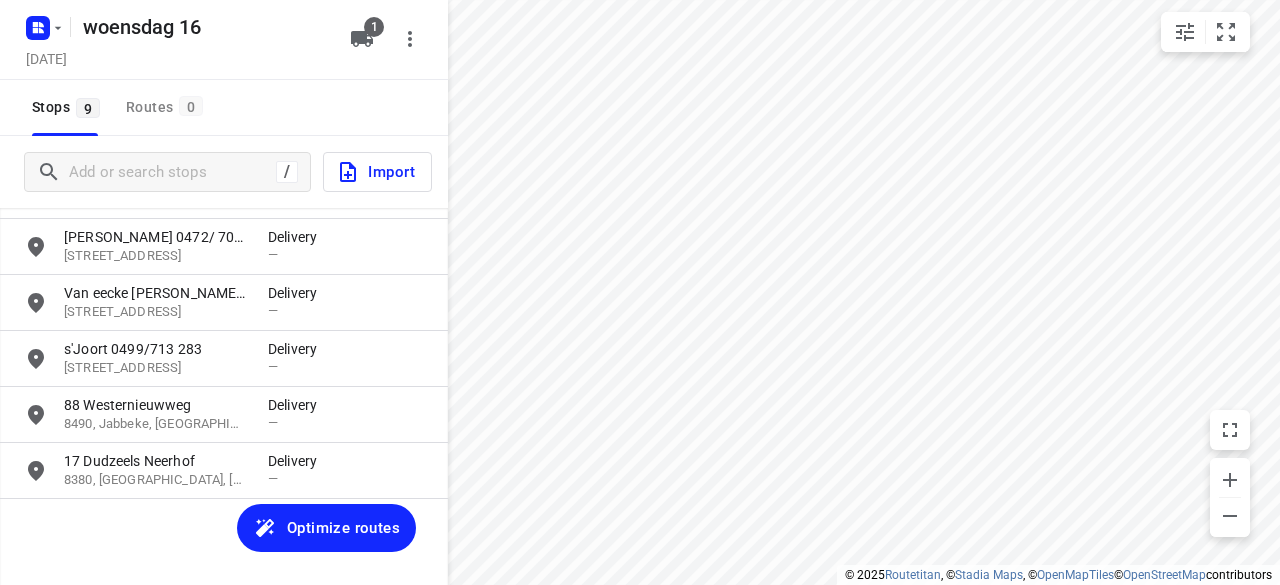 scroll, scrollTop: 258, scrollLeft: 0, axis: vertical 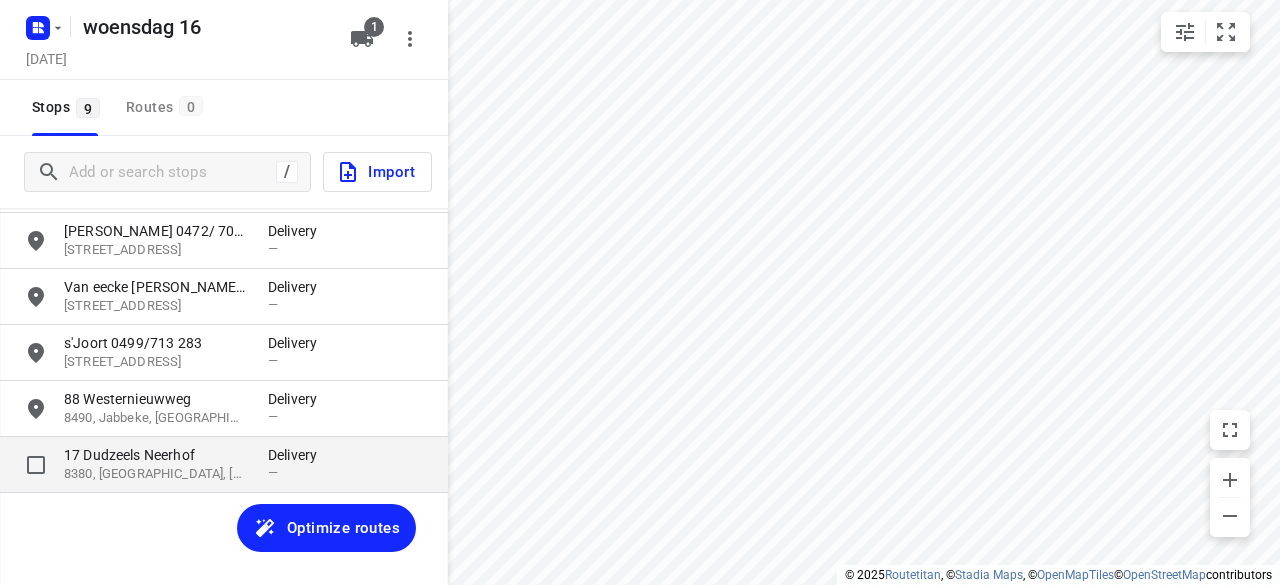 click on "8380, [GEOGRAPHIC_DATA], [GEOGRAPHIC_DATA]" at bounding box center (156, 474) 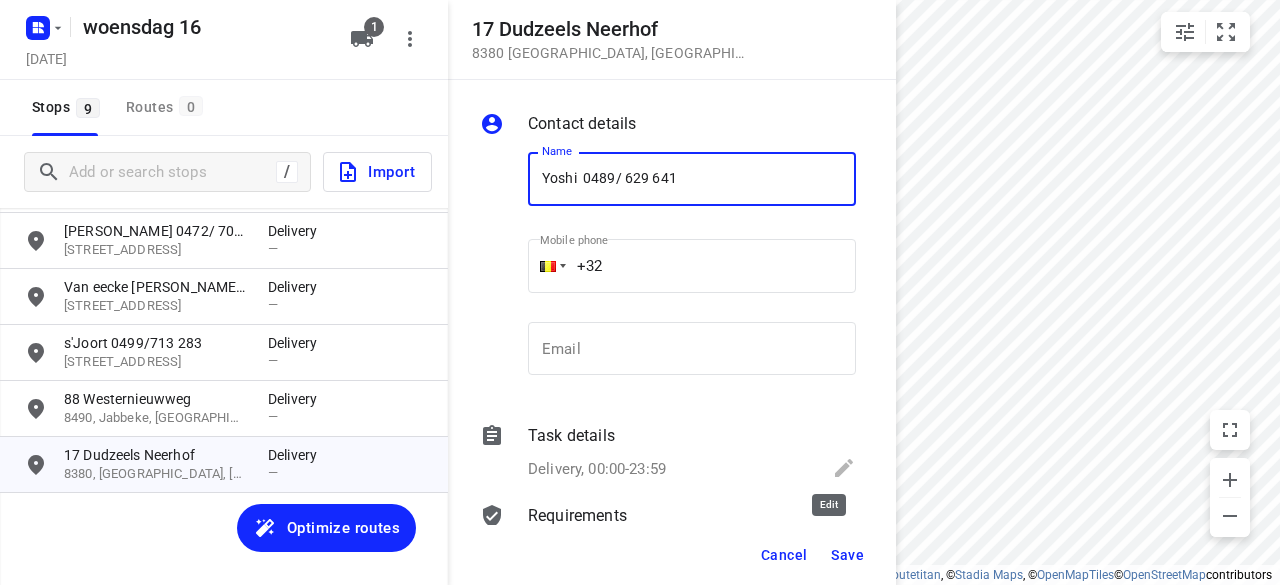 type on "Yoshi  0489/ 629 641" 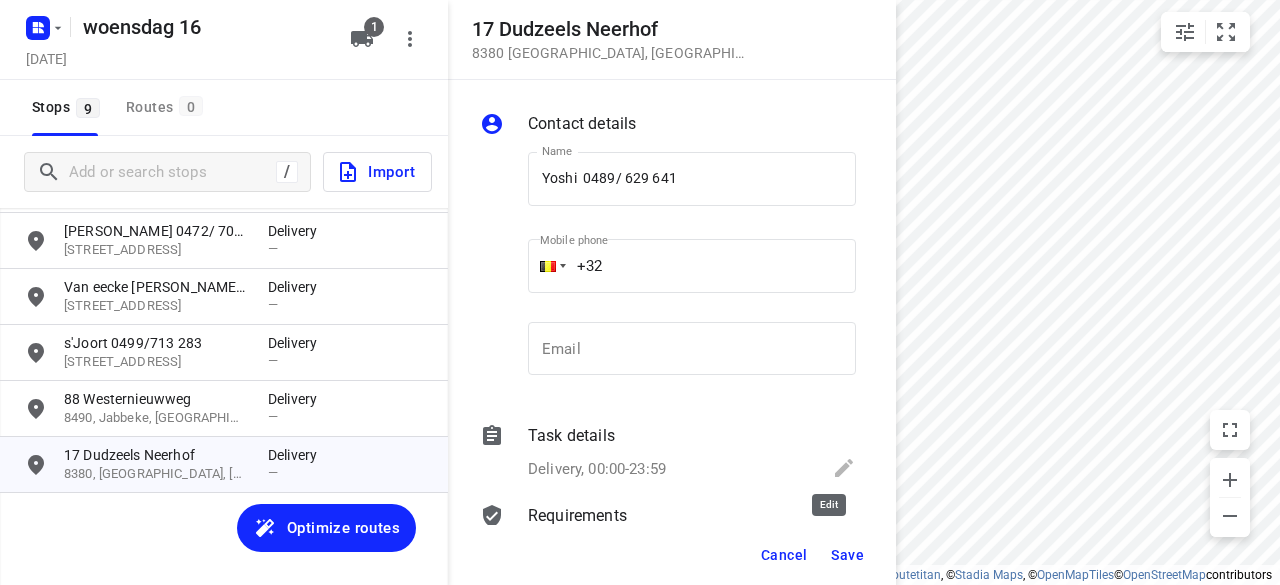 click 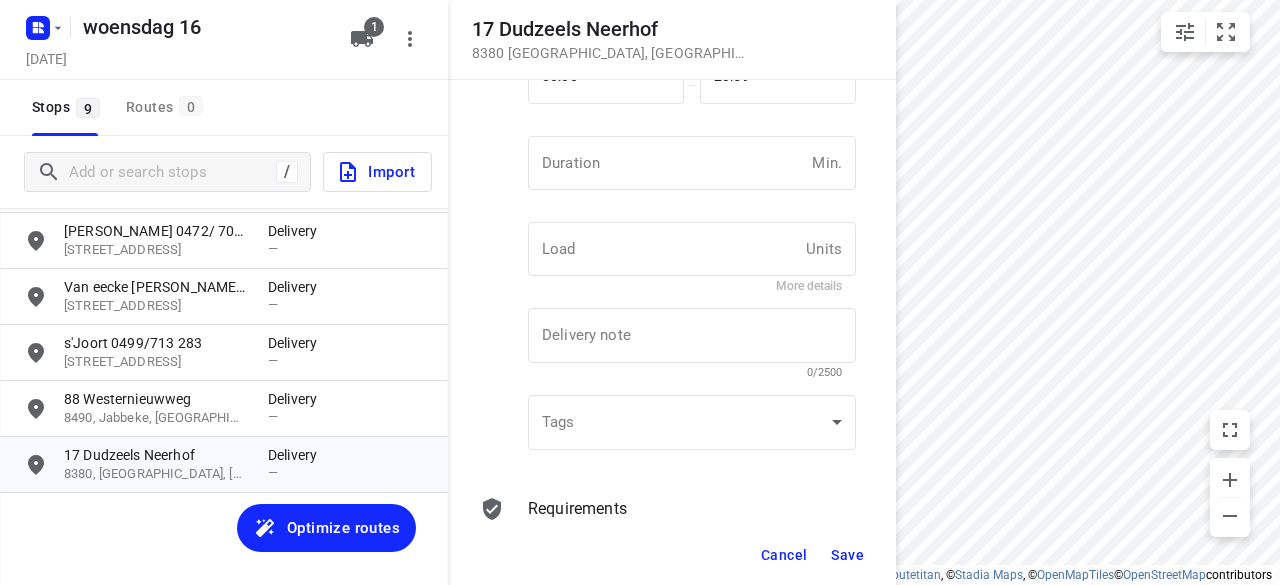 scroll, scrollTop: 319, scrollLeft: 0, axis: vertical 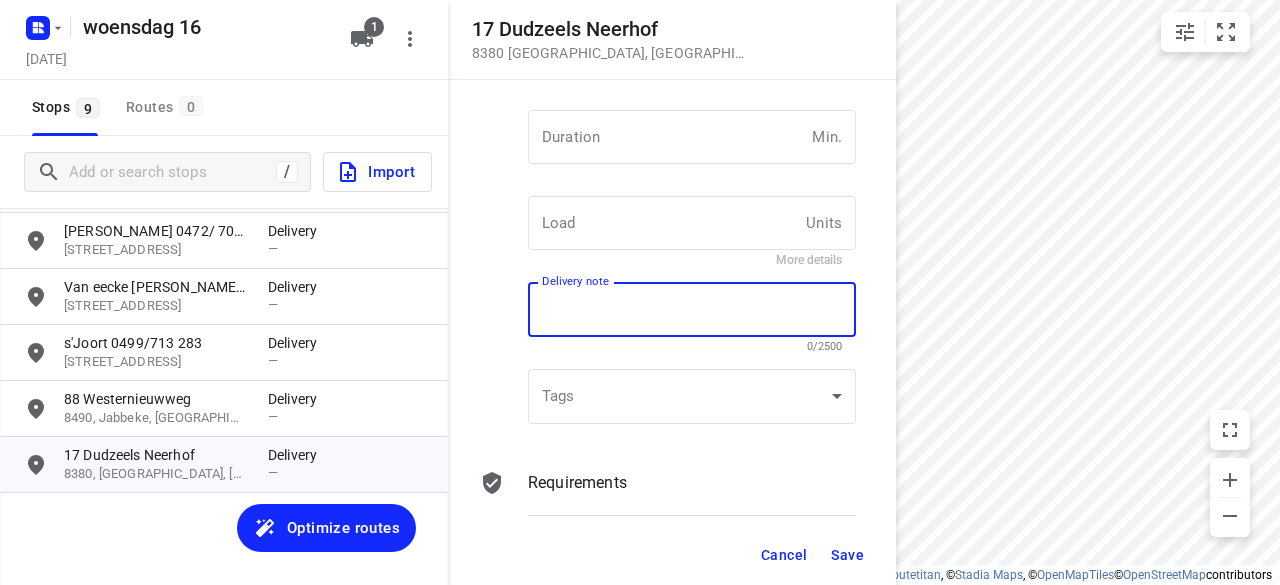 click at bounding box center (692, 310) 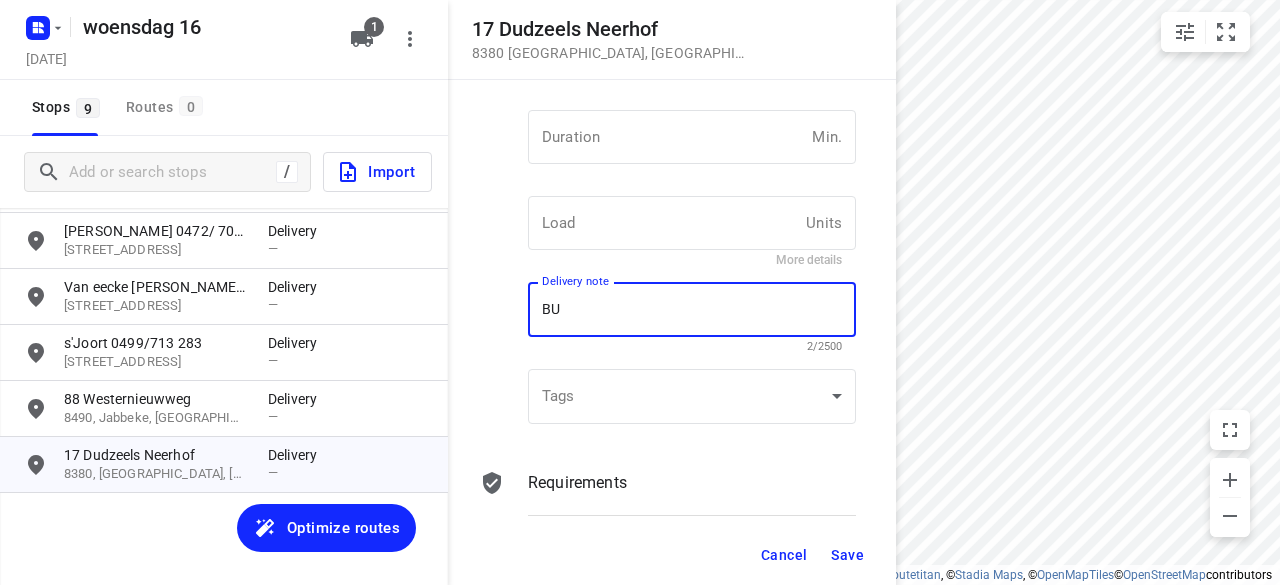 type on "B" 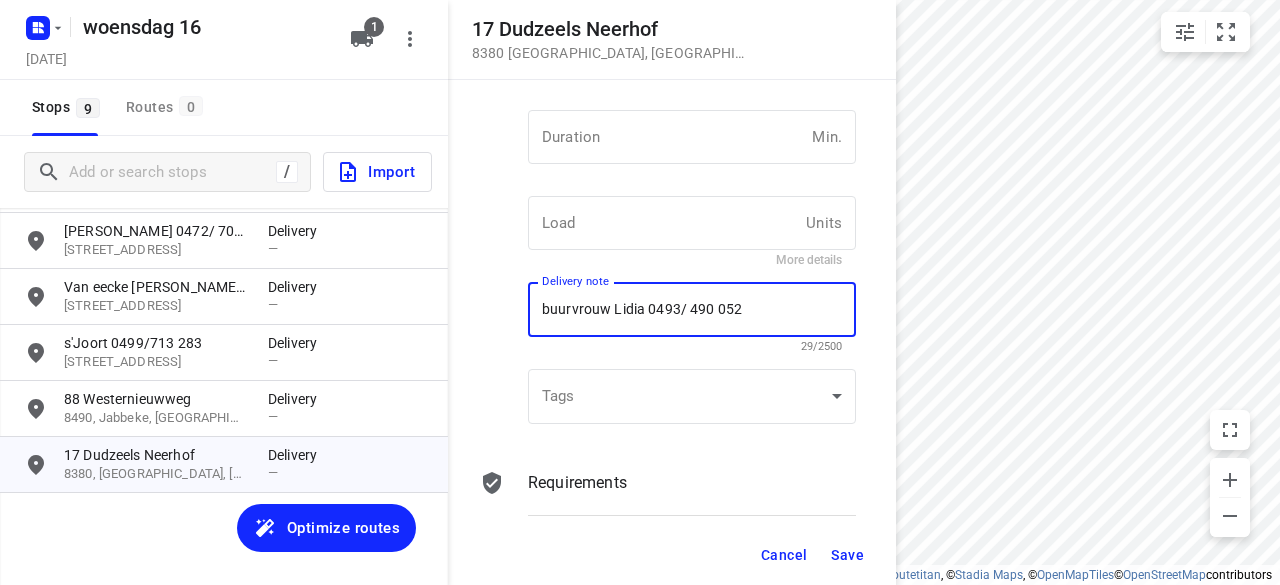 type on "buurvrouw Lidia 0493/ 490 052" 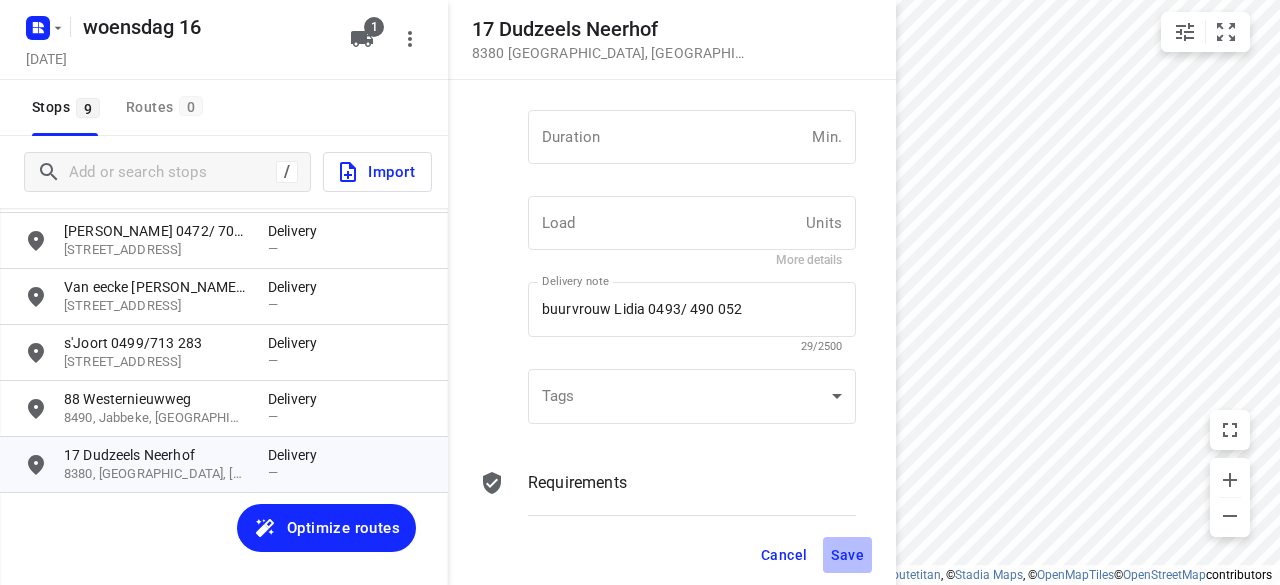 click on "Save" at bounding box center (847, 555) 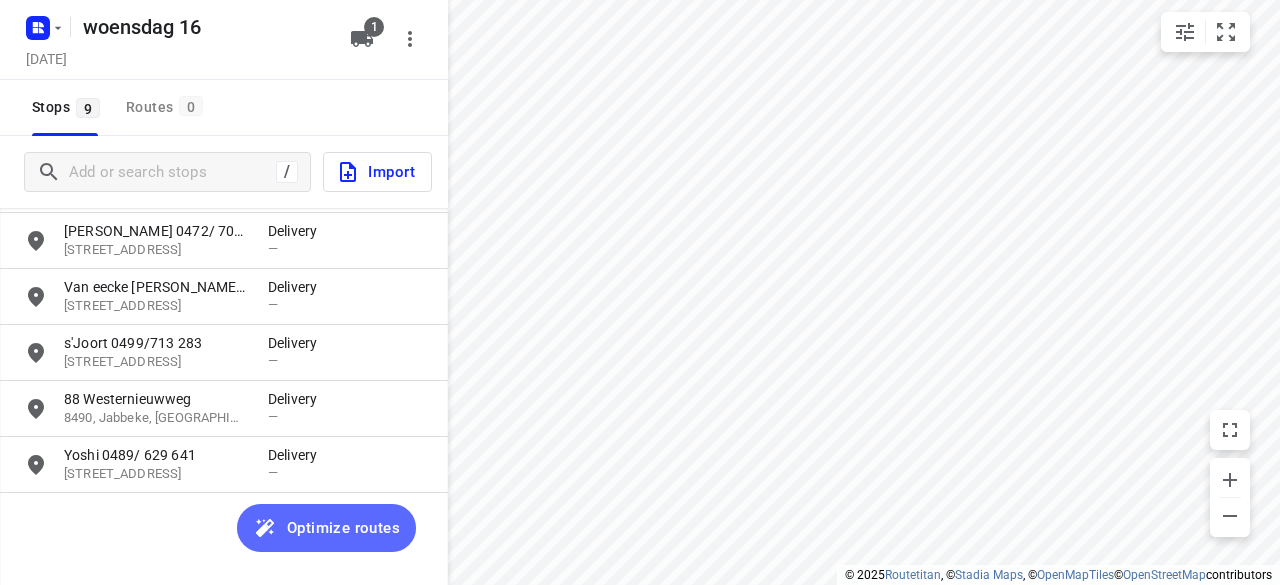 click on "Optimize routes" at bounding box center (343, 528) 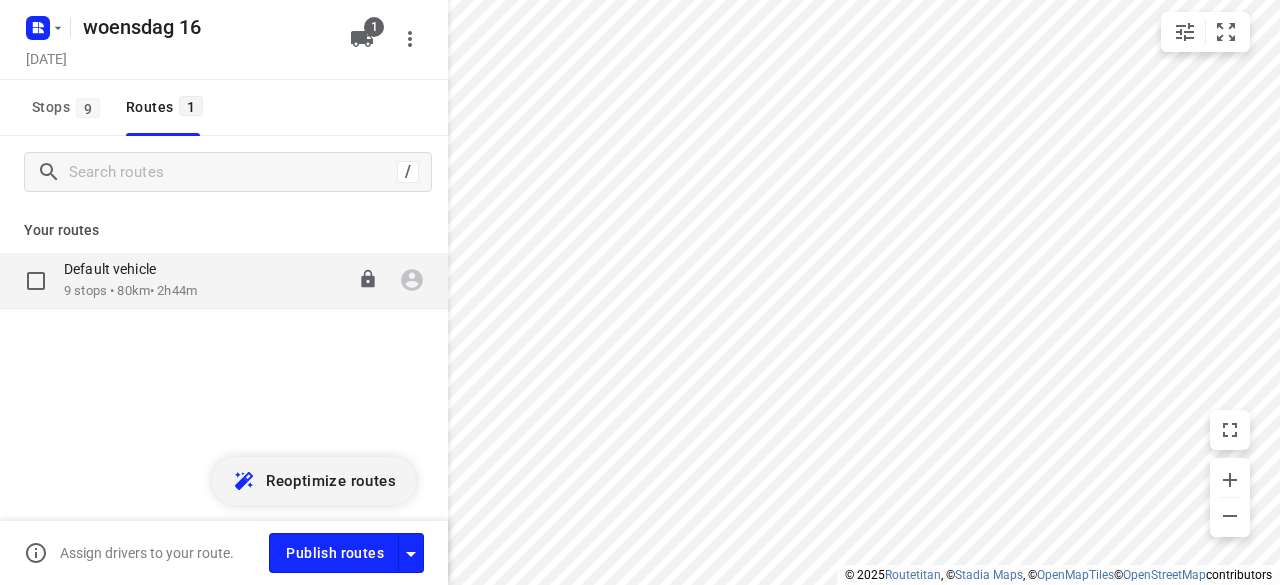 click on "9   stops •   80km  •   2h44m" at bounding box center [130, 291] 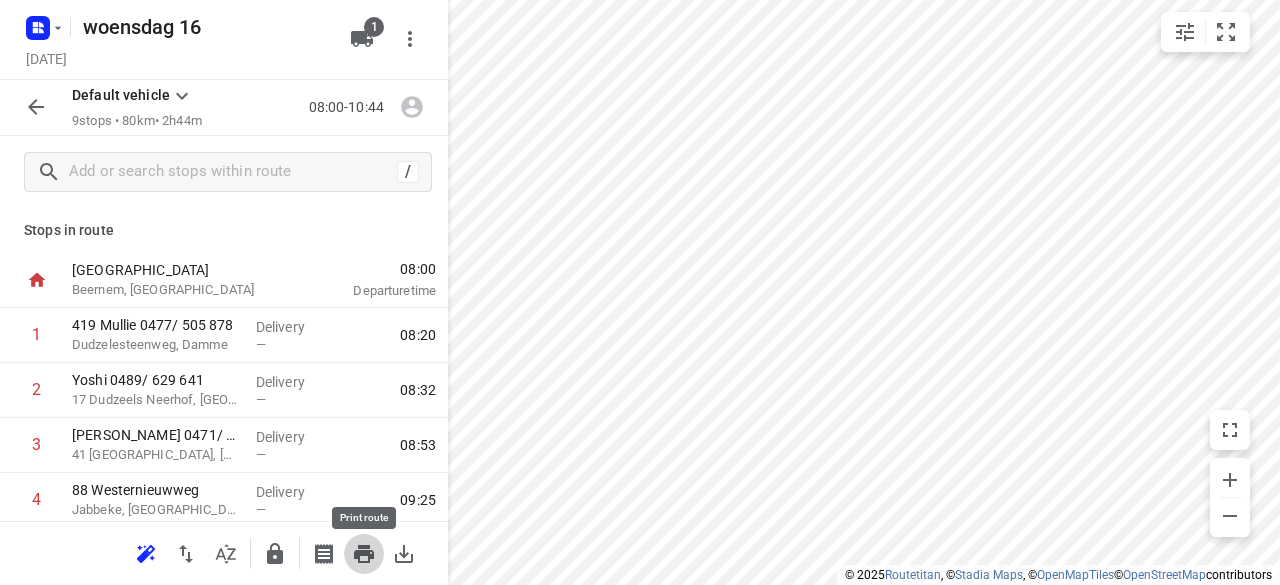 click 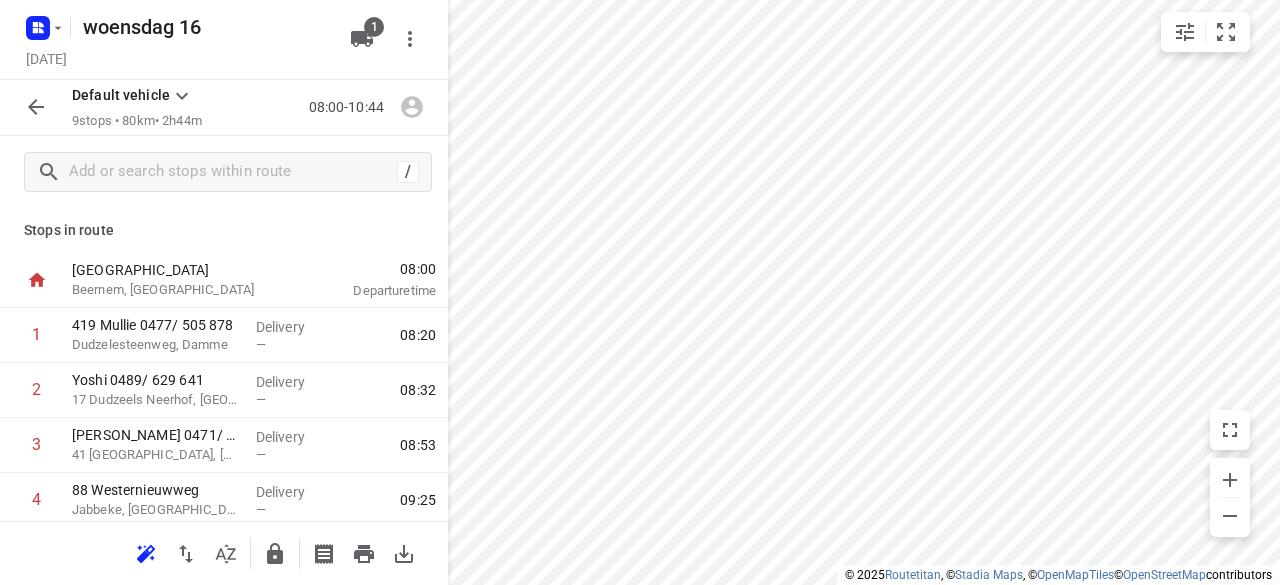 scroll, scrollTop: 0, scrollLeft: 0, axis: both 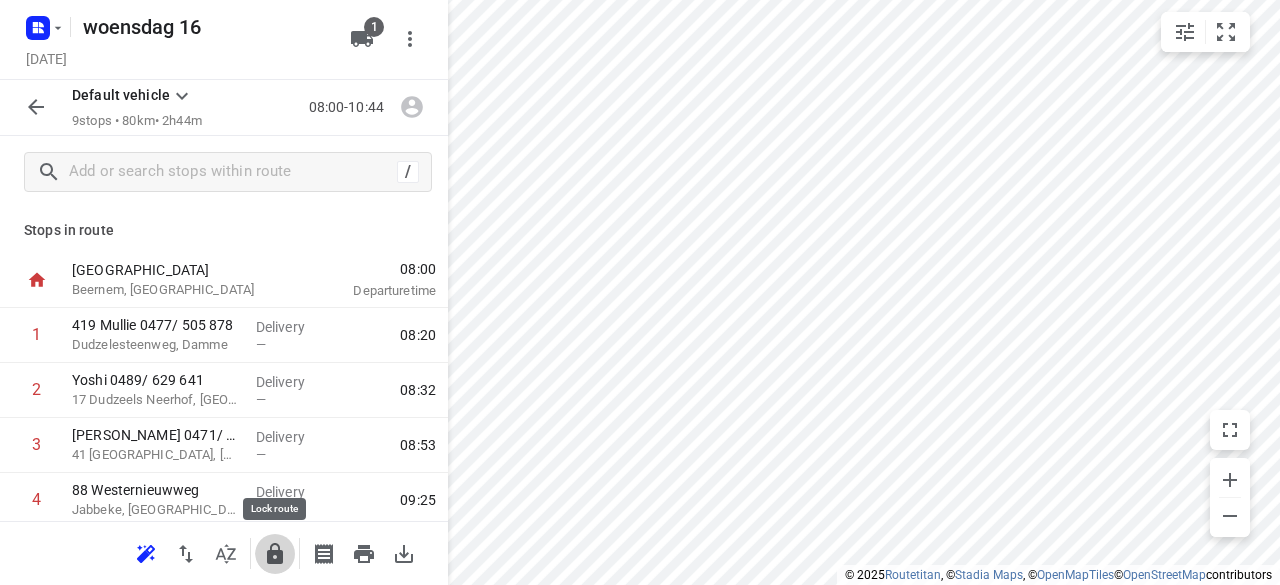 click 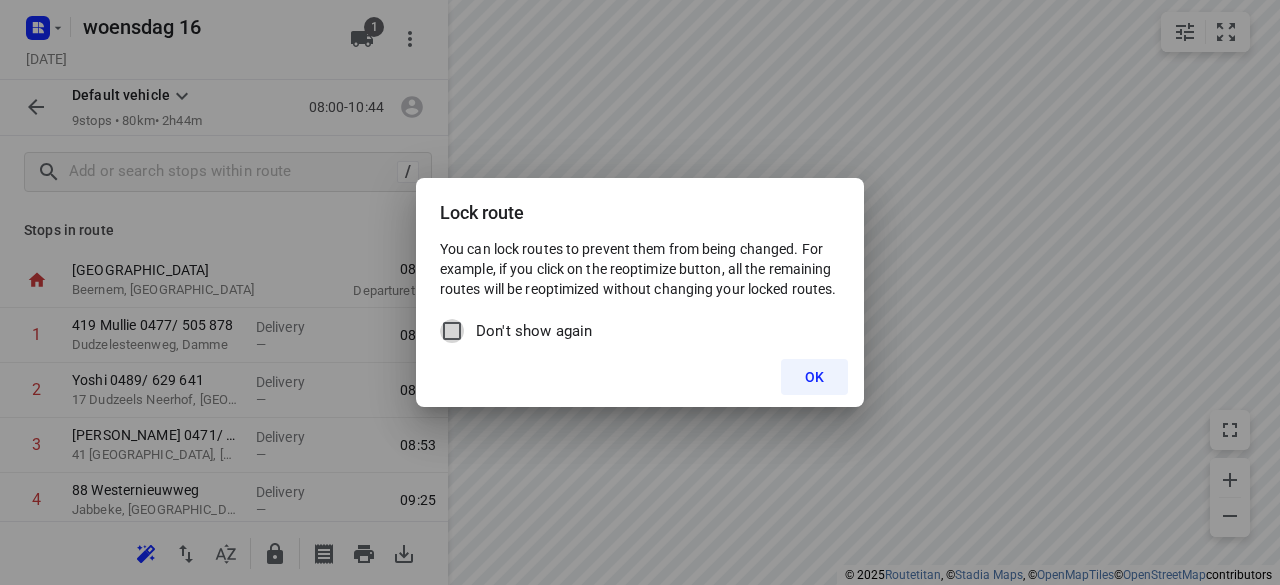 click on "Don't show again" at bounding box center [452, 331] 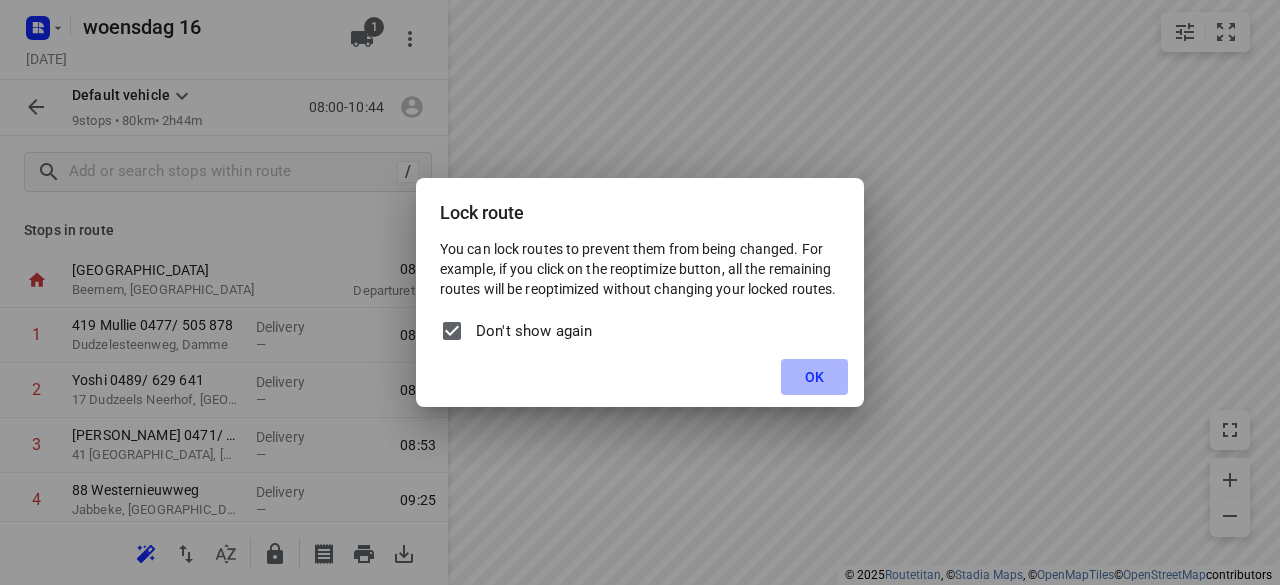 click on "OK" at bounding box center [814, 377] 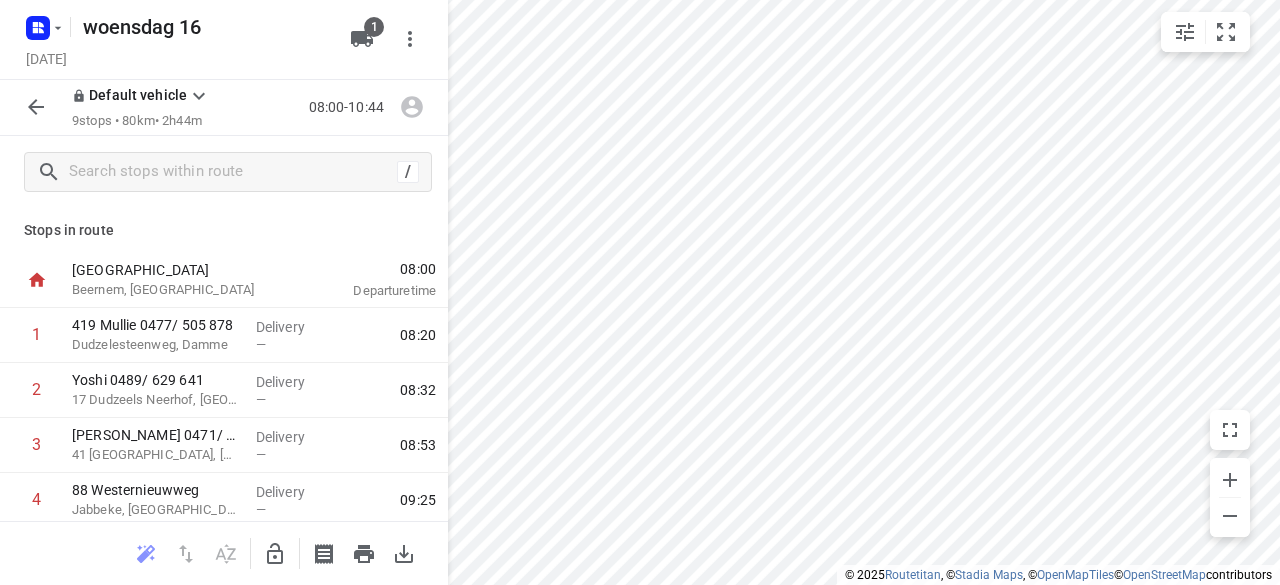 click 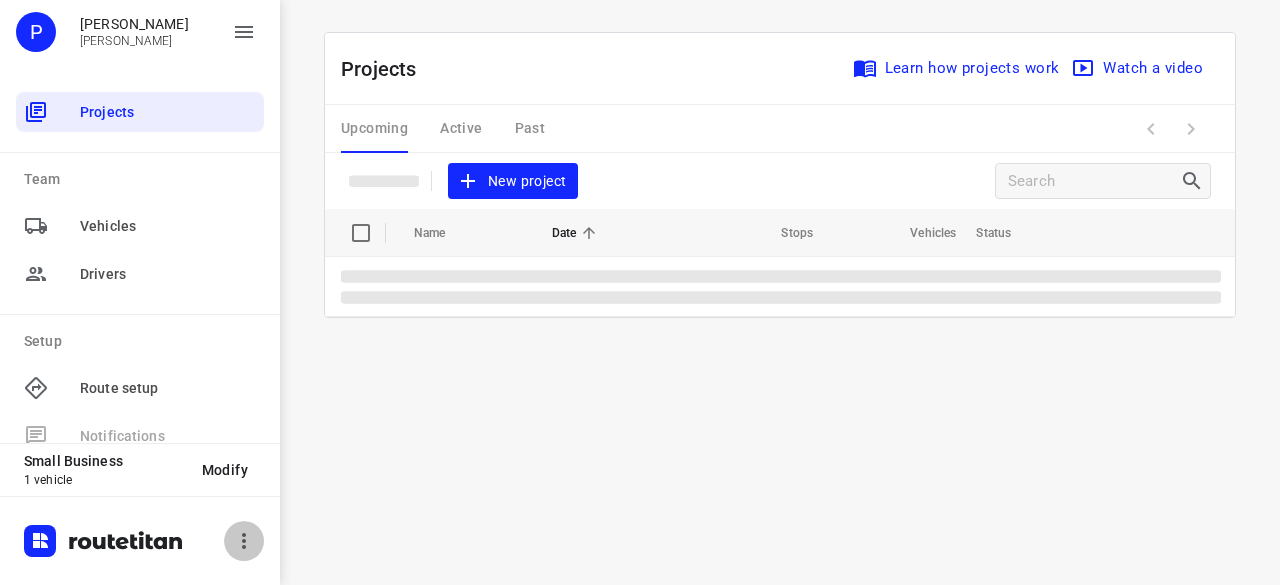 click 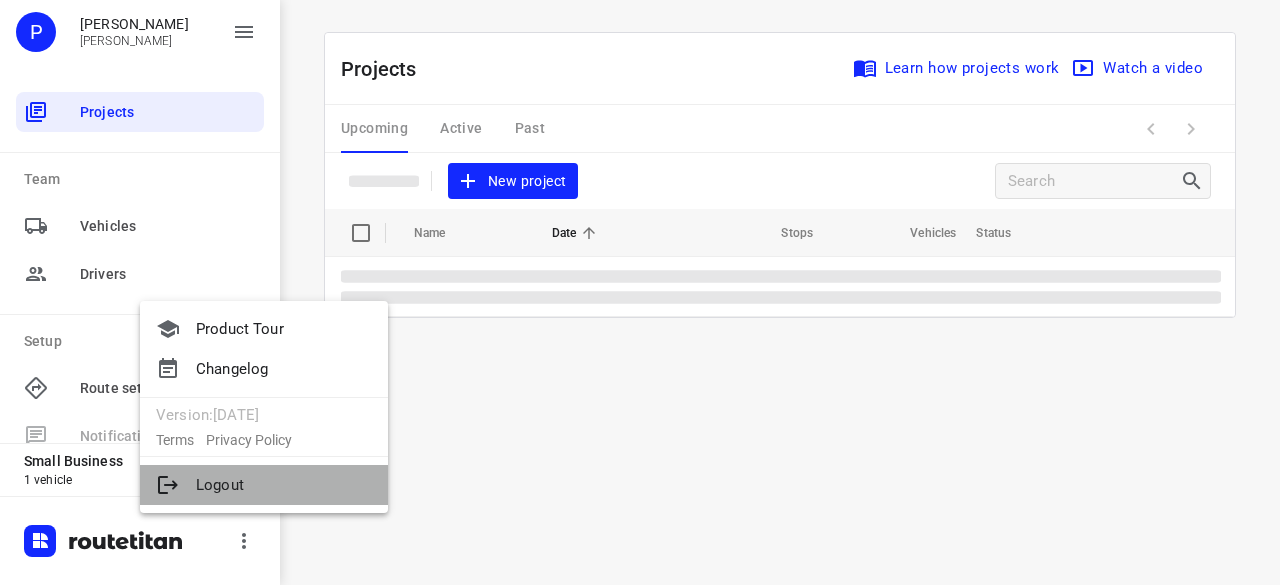 click on "Logout" at bounding box center (264, 485) 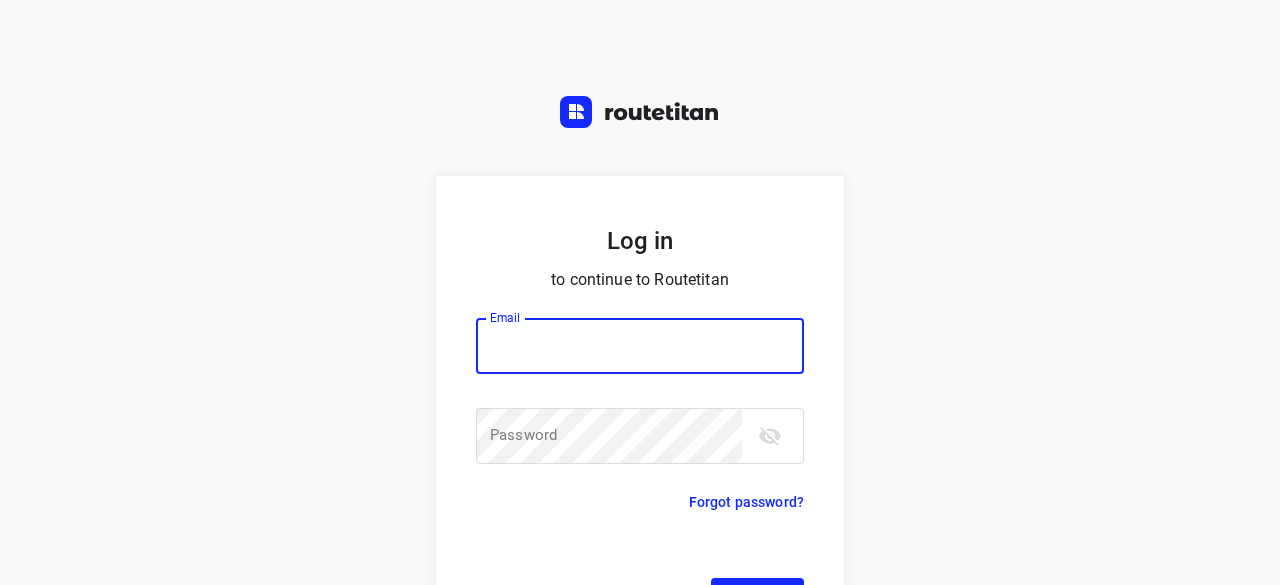 scroll, scrollTop: 0, scrollLeft: 0, axis: both 